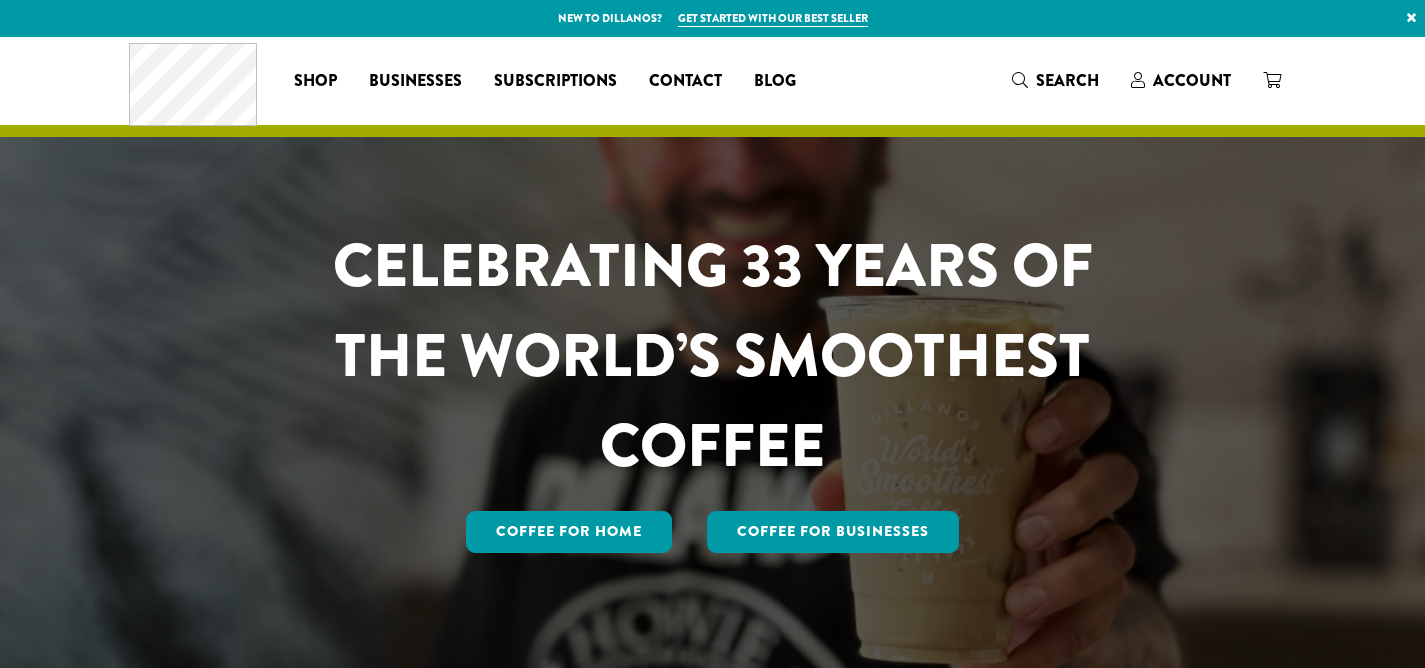 scroll, scrollTop: 0, scrollLeft: 0, axis: both 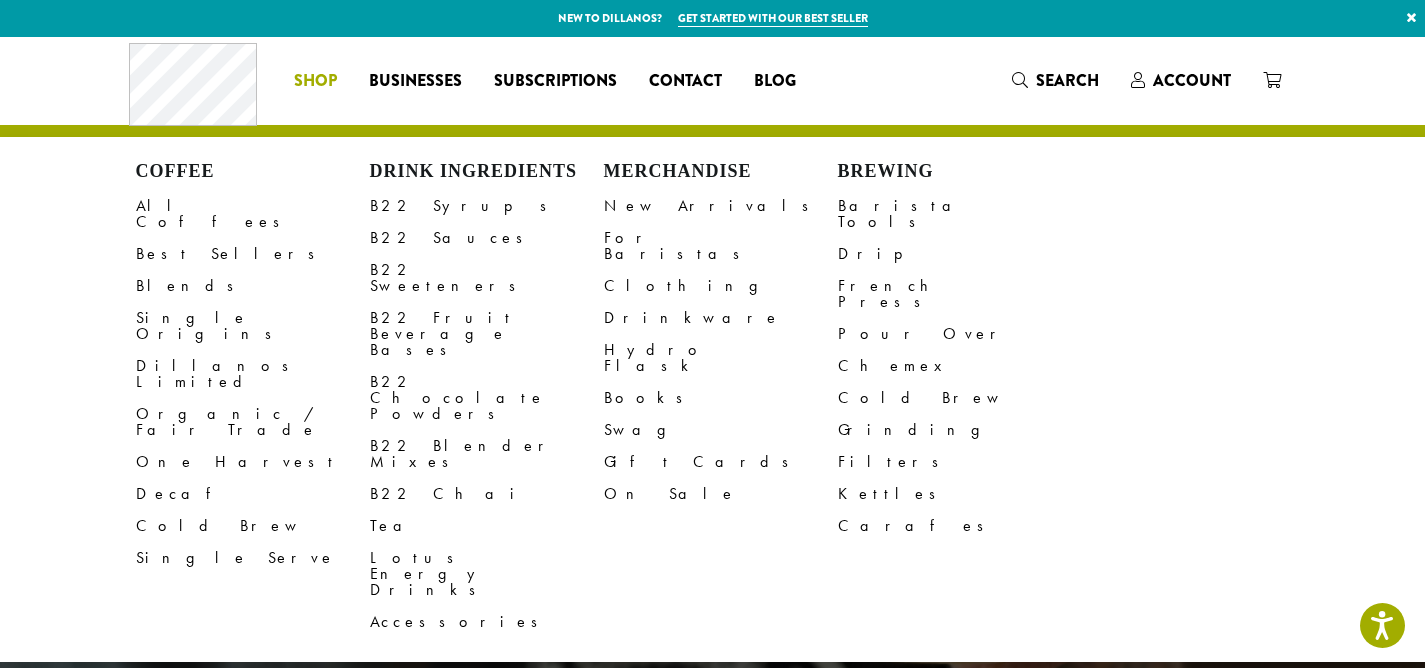 click on "Coffee All Coffees
Best Sellers
Blends
Single Origins
Dillanos Limited
Organic / Fair Trade
One Harvest
Decaf
Cold Brew
Single Serve
Drink Ingredients B22 Syrups
B22 Sauces
B22 Sweeteners
B22 Fruit Beverage Bases
B22 Chocolate Powders
B22 Blender Mixes
B22 Chai
Tea
Lotus Energy Drinks
Accessories
Merchandise New Arrivals
For Baristas
Clothing
Drinkware
Hydro Flask
Books
Swag
Gift Cards
On Sale
Brewing Barista Tools
Drip
French Press
Pour Over
Chemex
Cold Brew
Grinding
Filters
Kettles
Carafes
Shop" at bounding box center (315, 81) 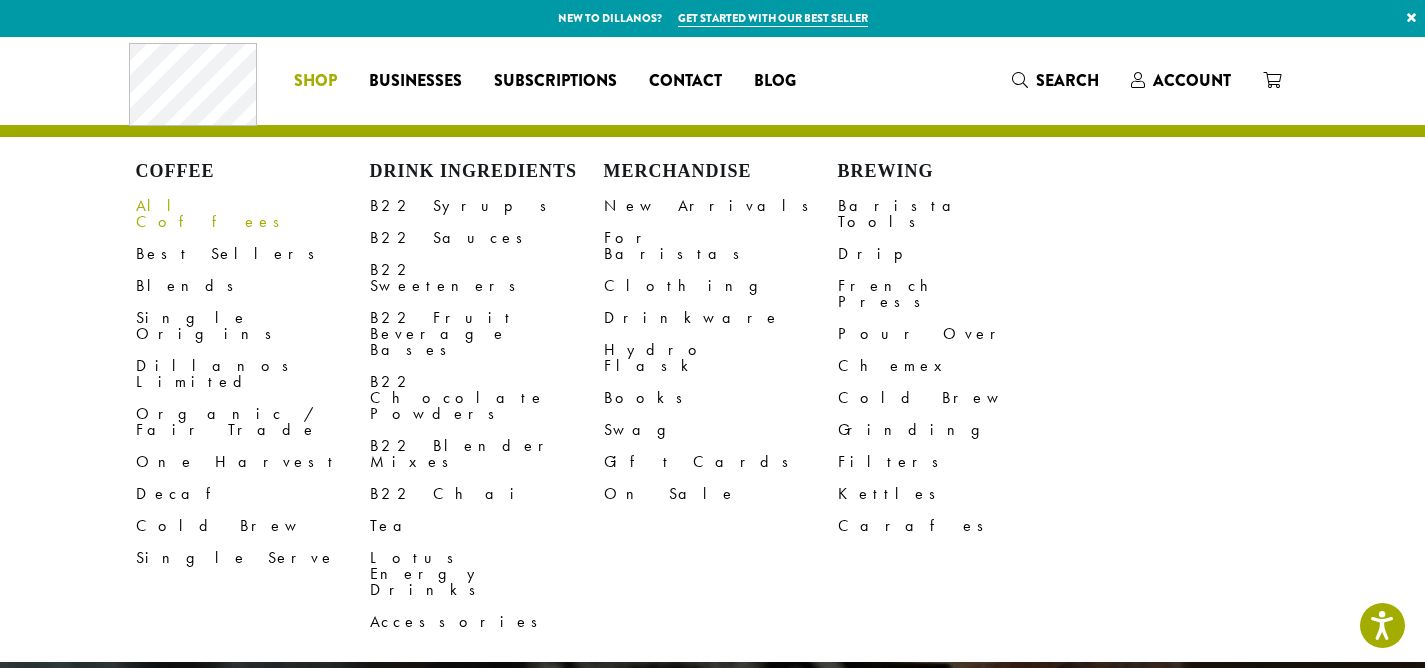 click on "All Coffees" at bounding box center [253, 214] 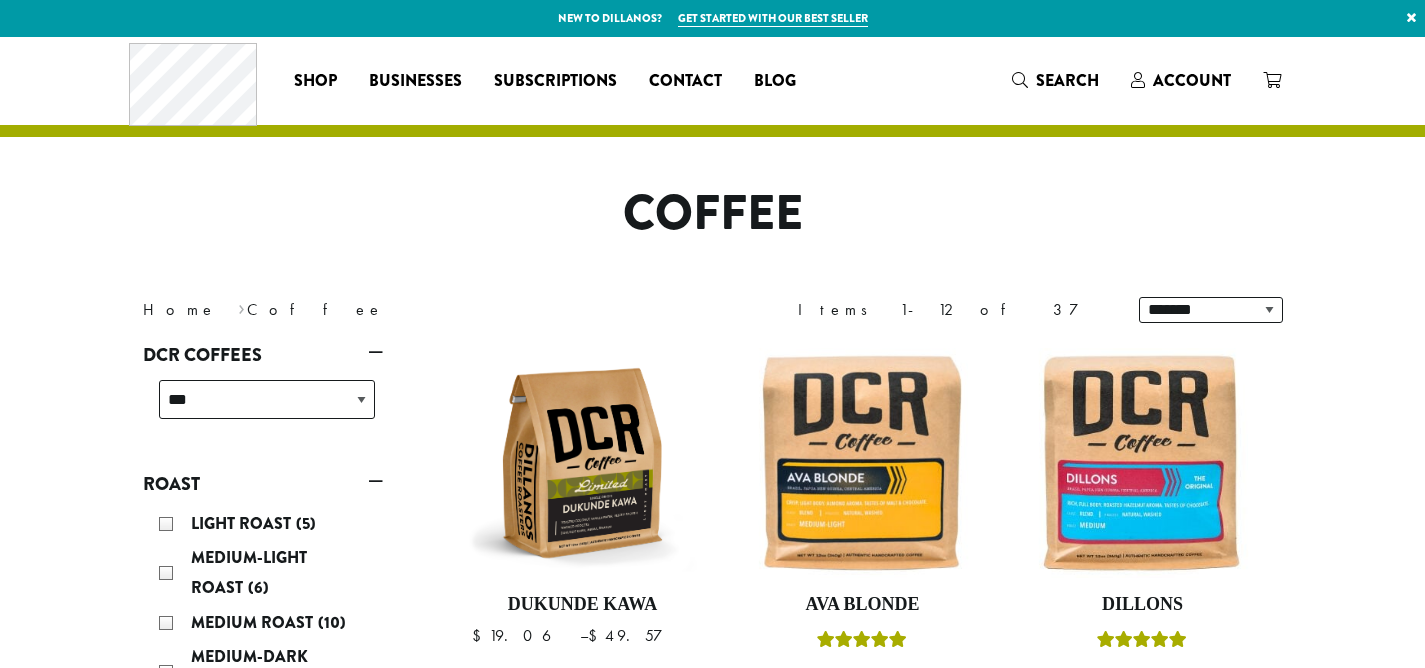 scroll, scrollTop: 0, scrollLeft: 0, axis: both 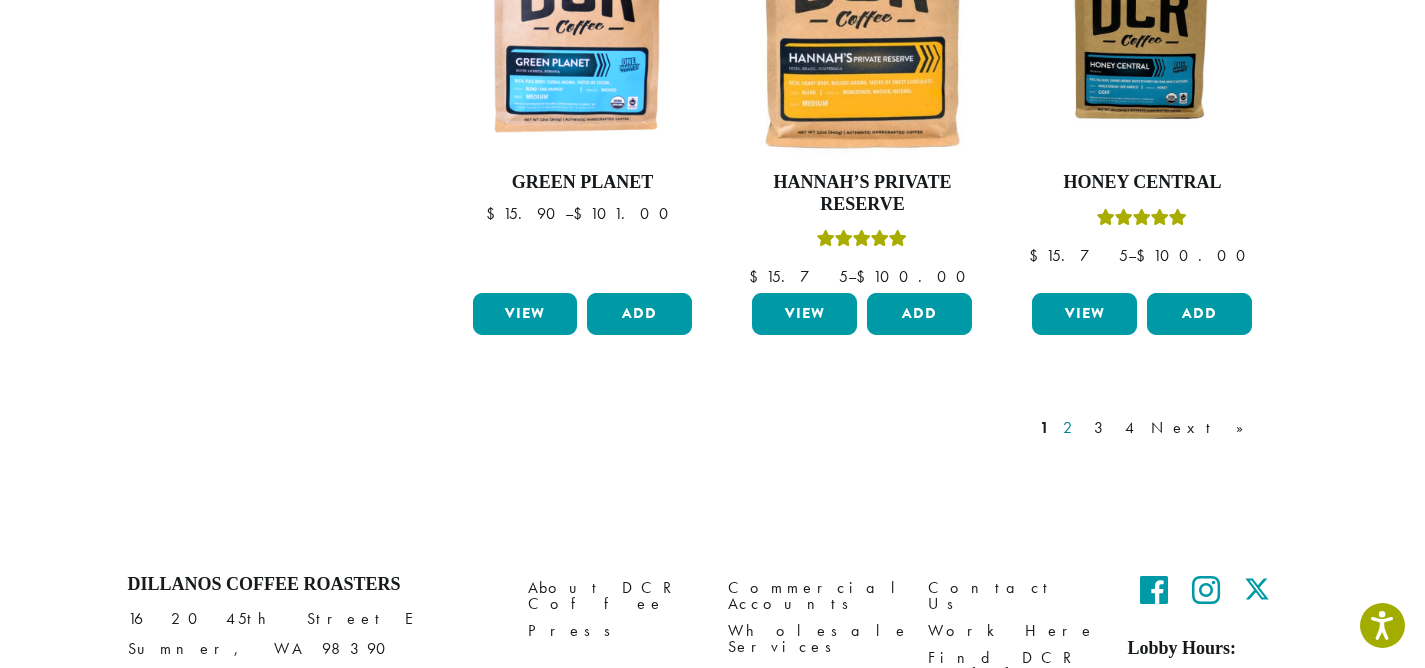 click on "2" at bounding box center (1071, 428) 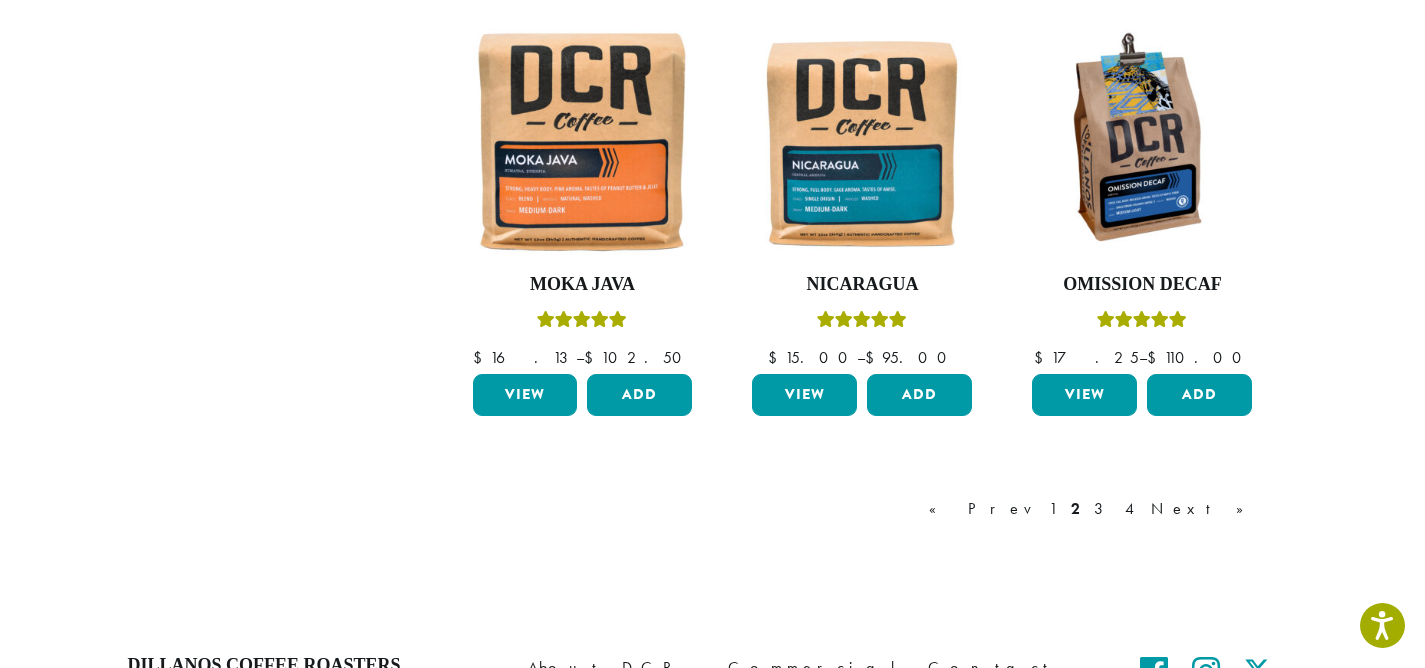 scroll, scrollTop: 1694, scrollLeft: 0, axis: vertical 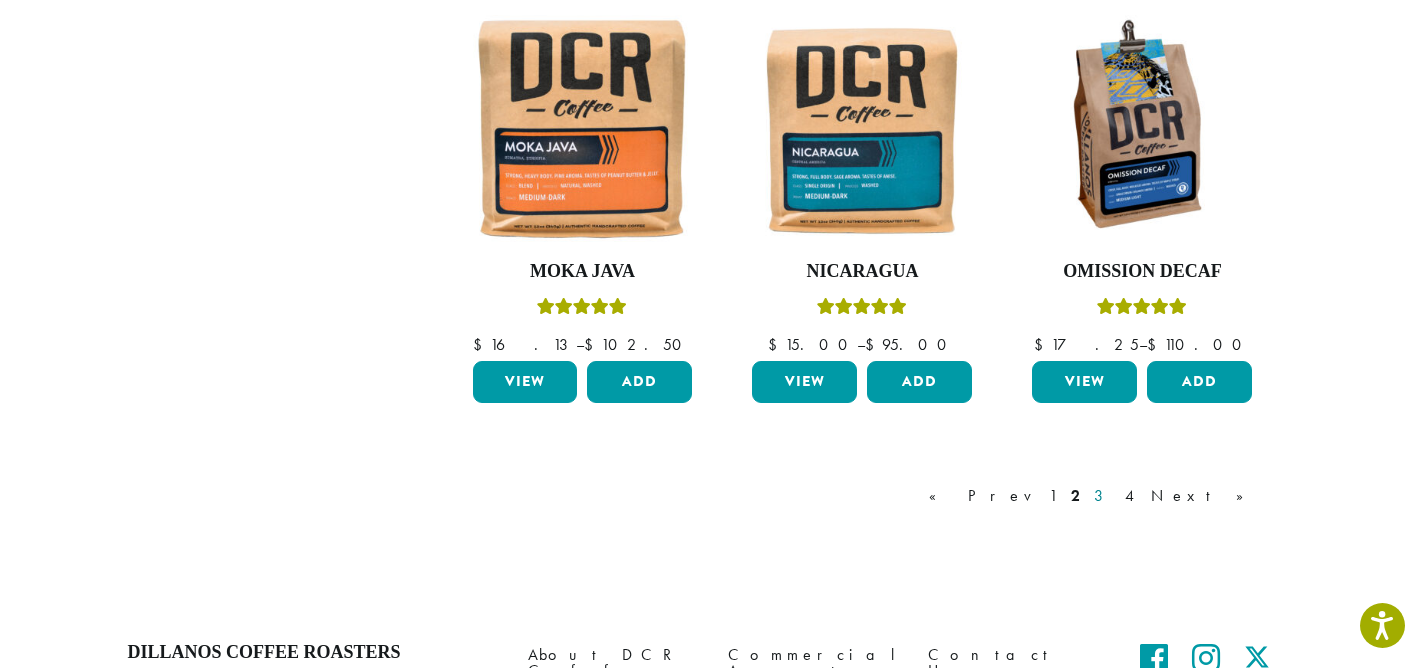 click on "3" at bounding box center [1102, 496] 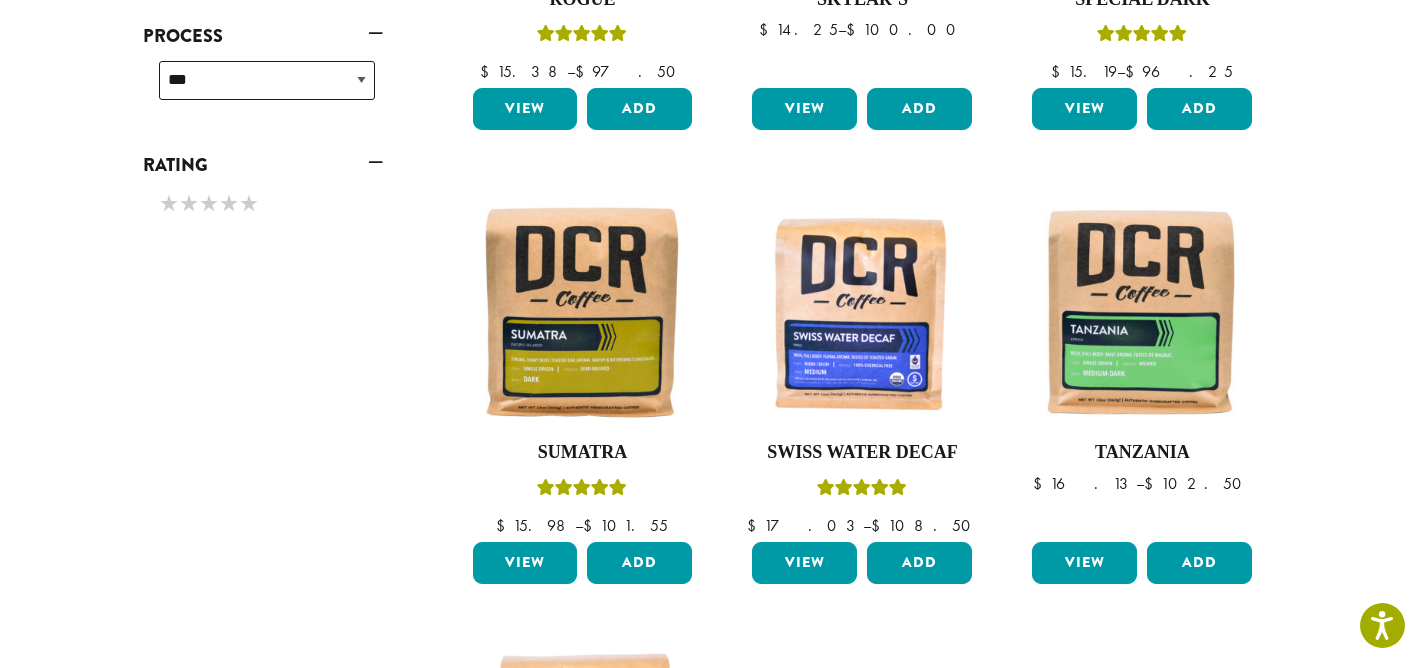 scroll, scrollTop: 1061, scrollLeft: 0, axis: vertical 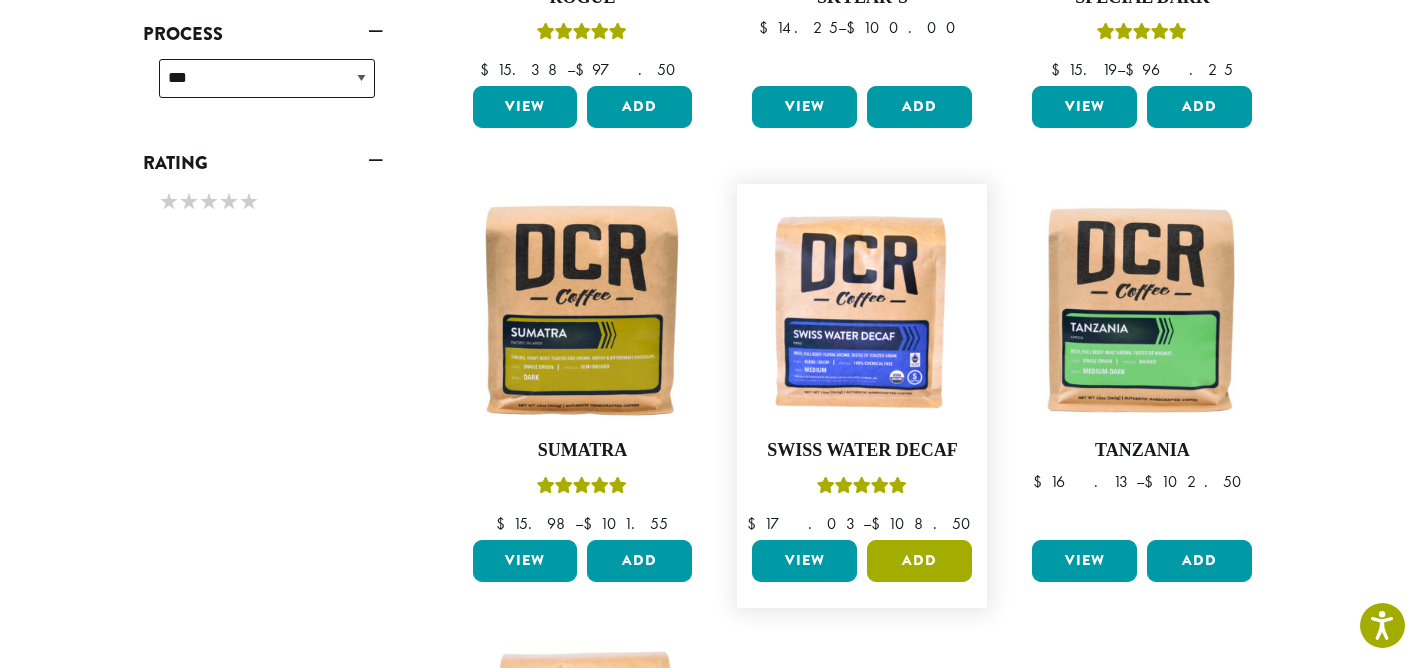 click on "Add" at bounding box center [919, 561] 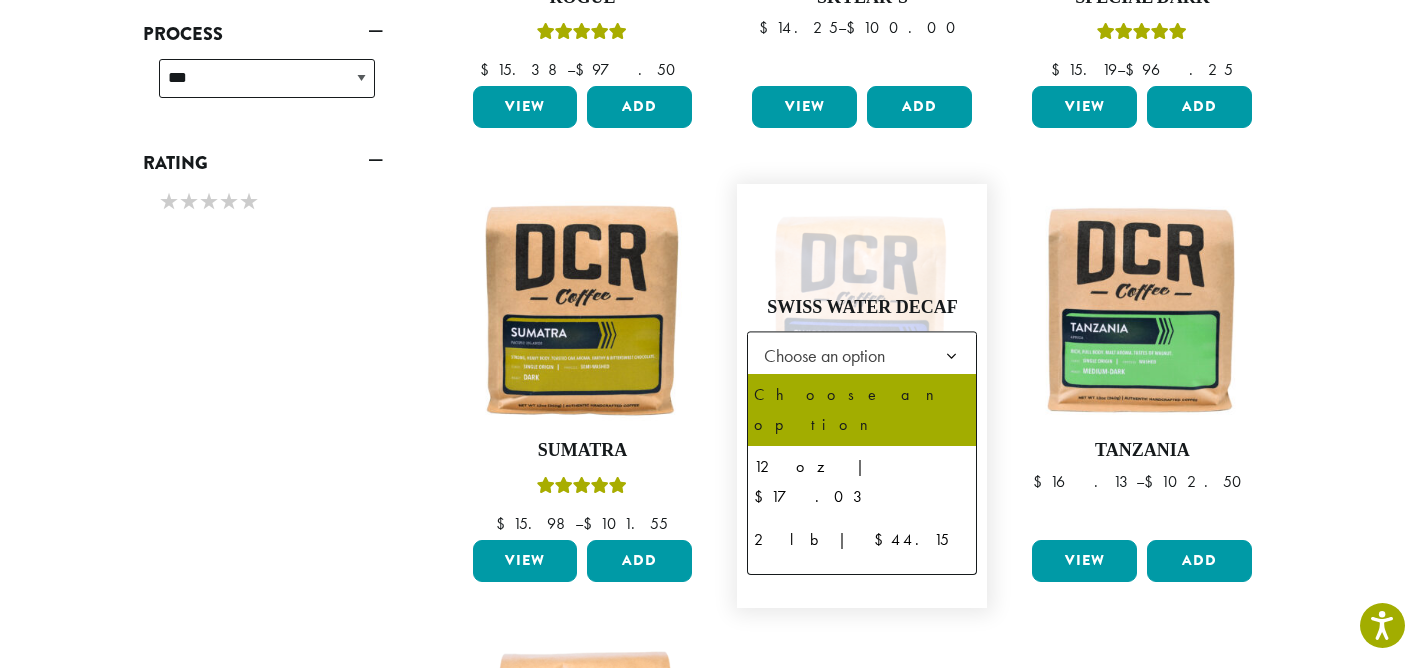 click on "Choose an option" 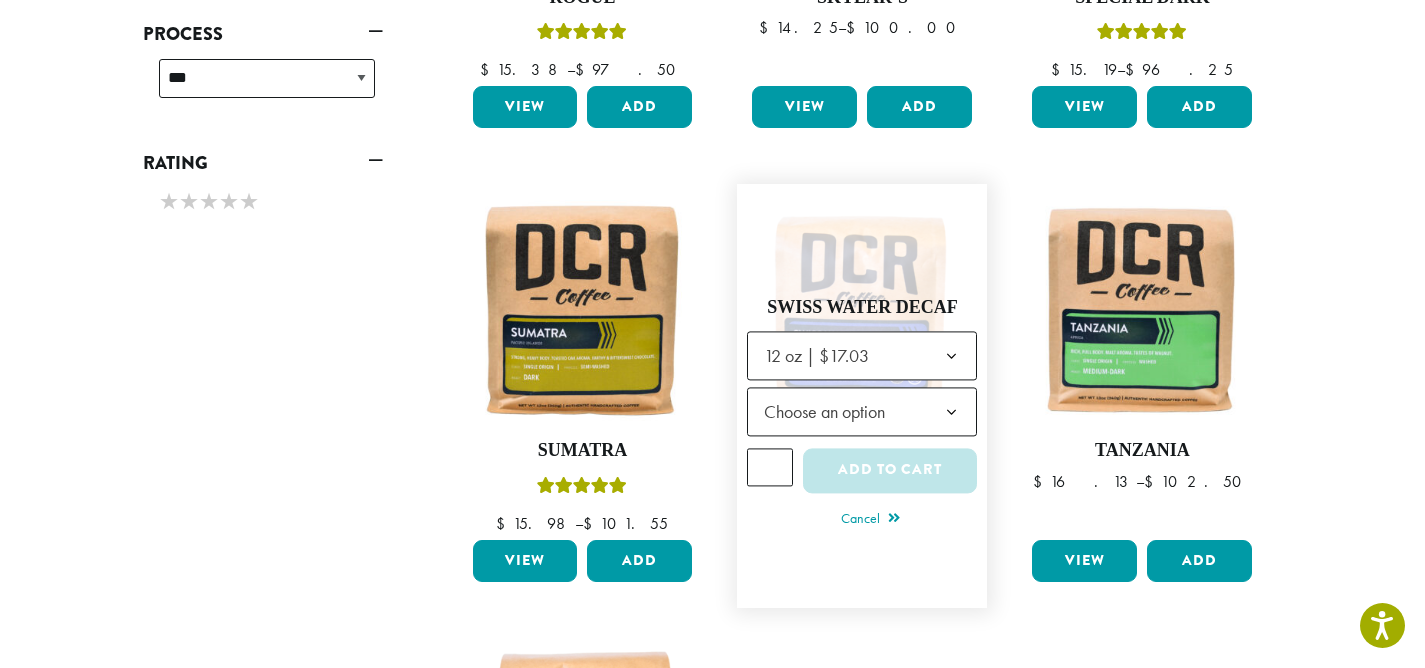 click on "Choose an option" 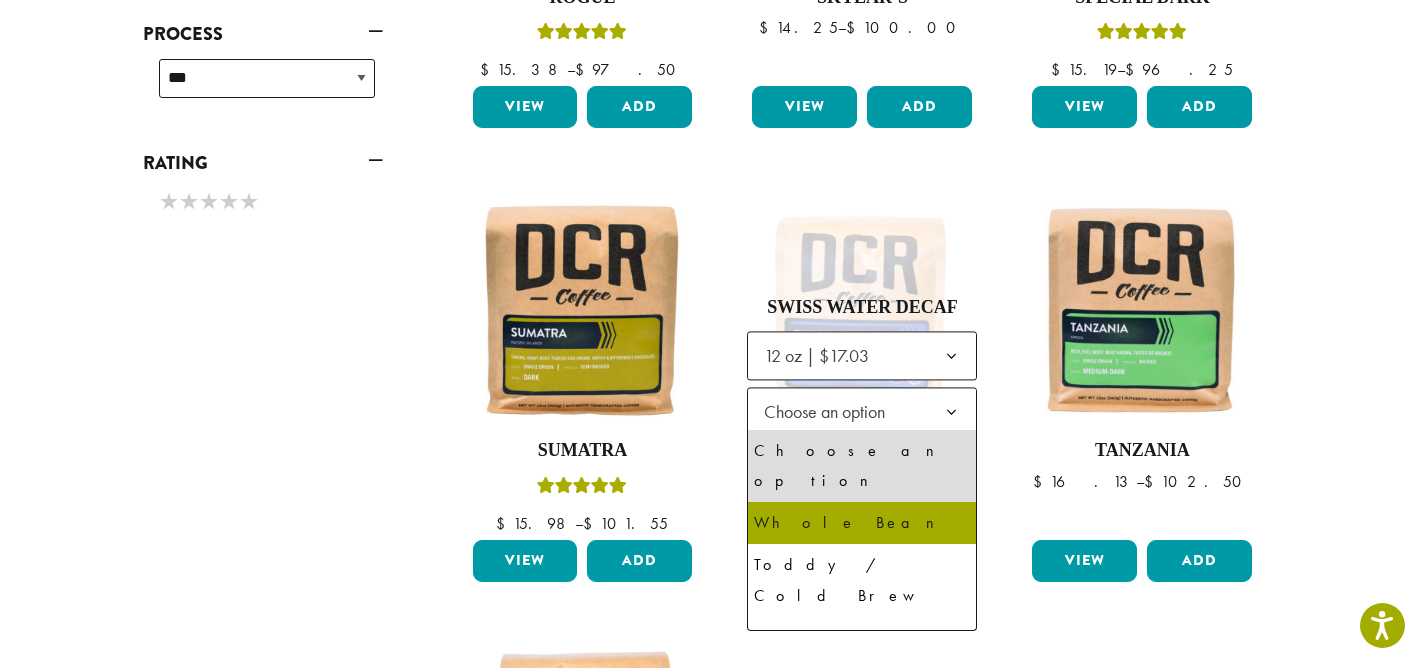 select on "*********" 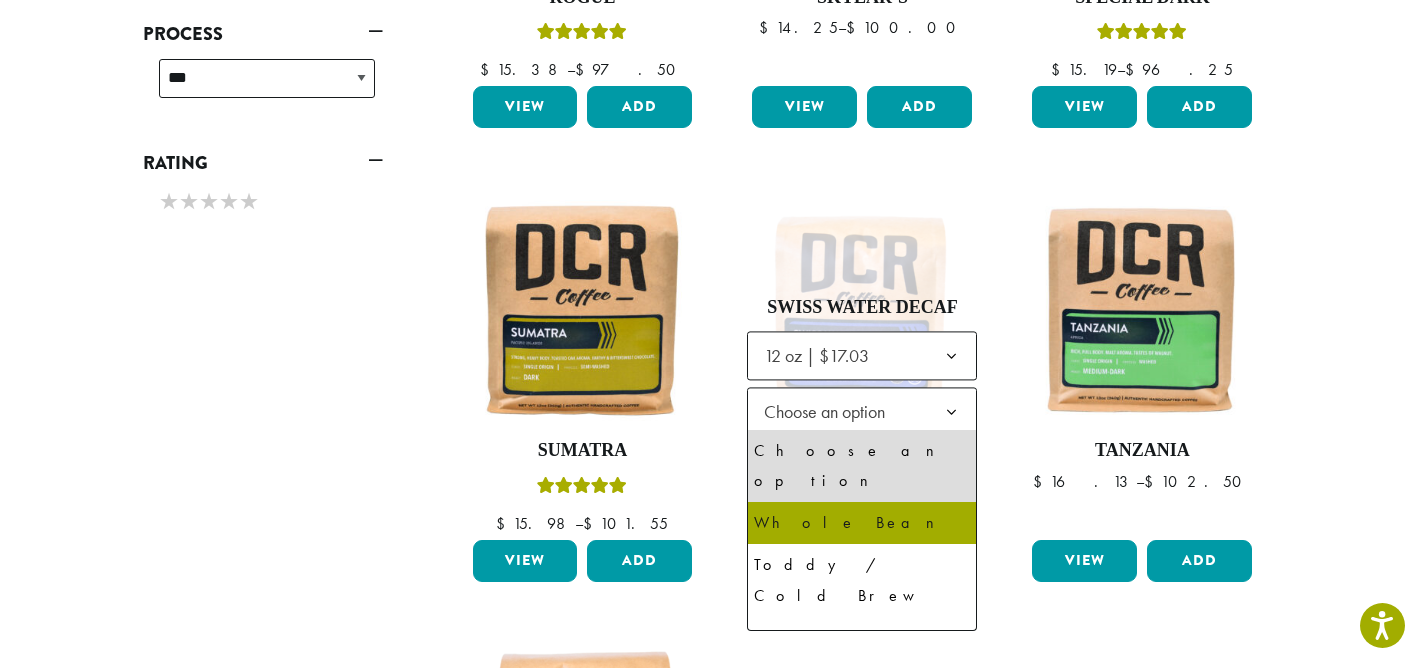 select on "**********" 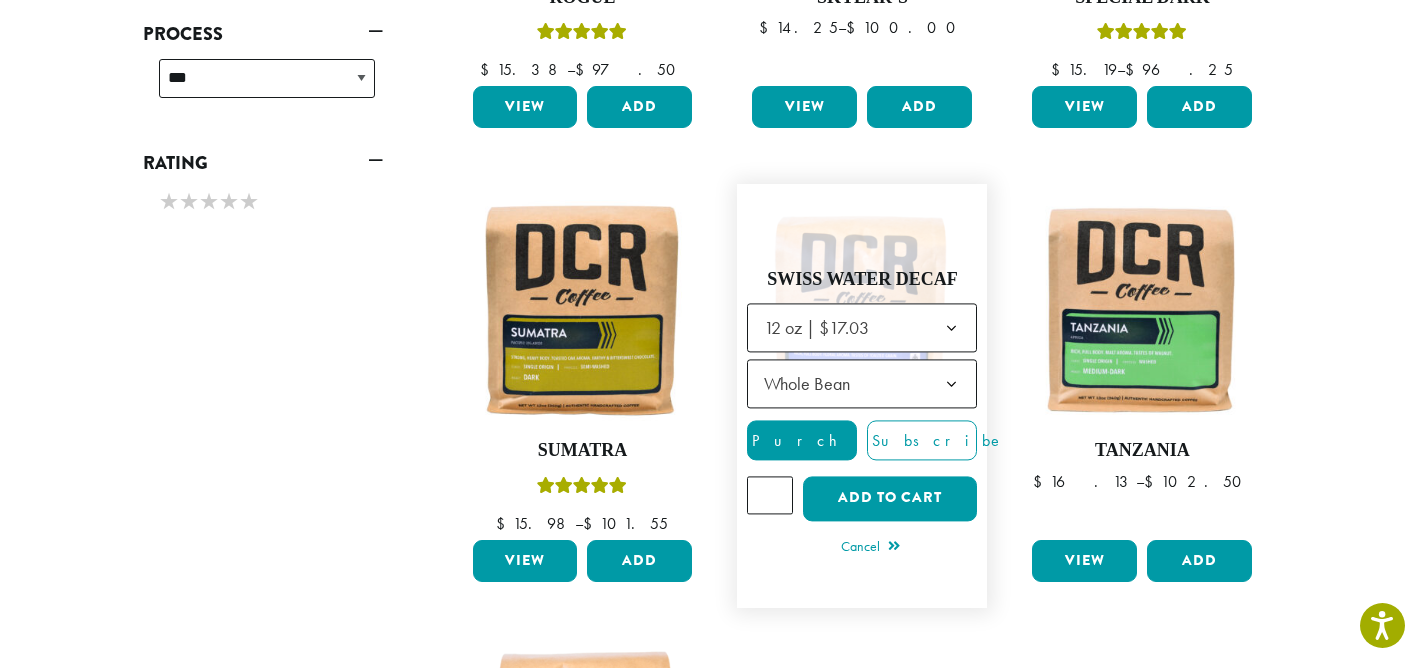 click on "*" 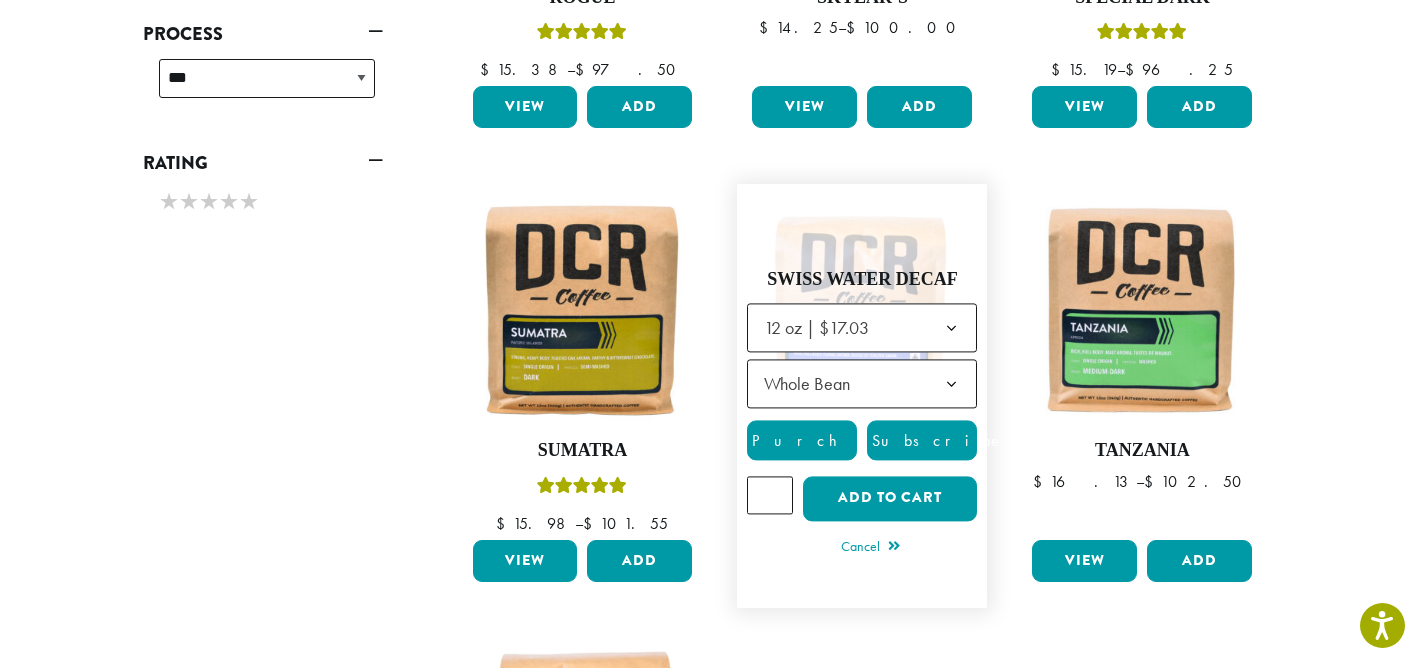 click on "Subscribe" 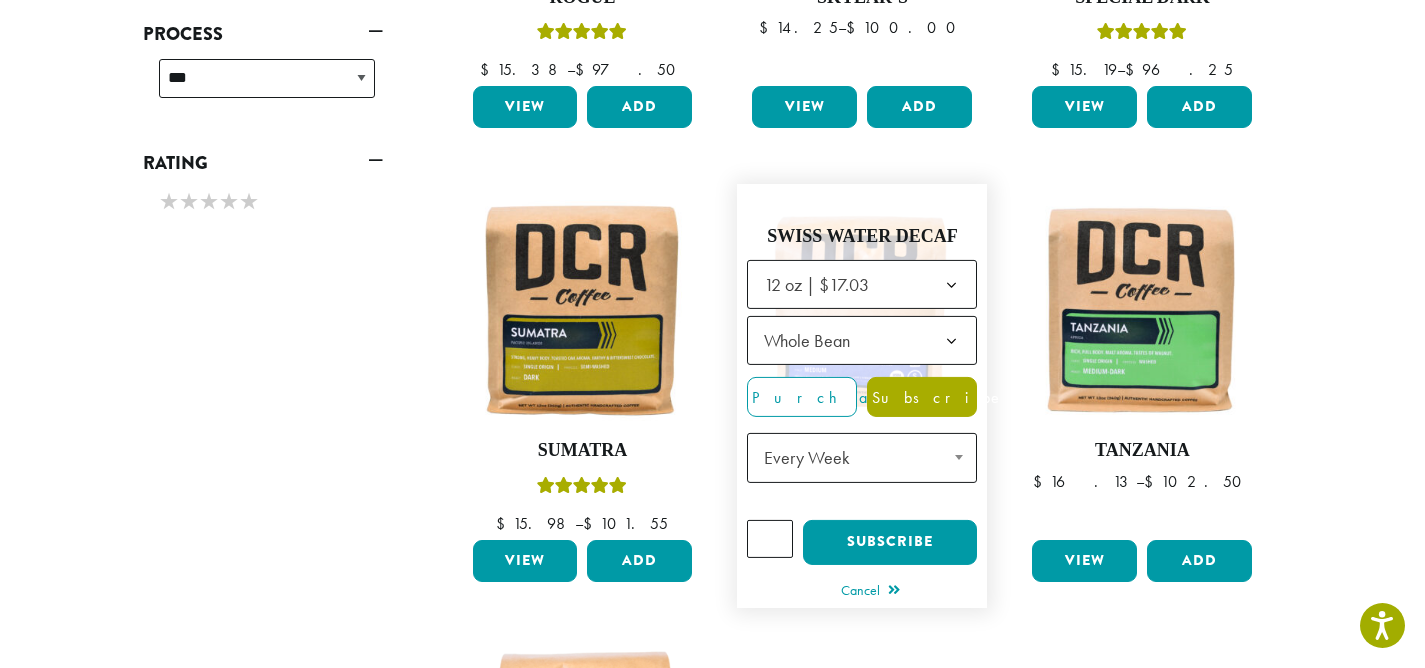 click on "Every Week" 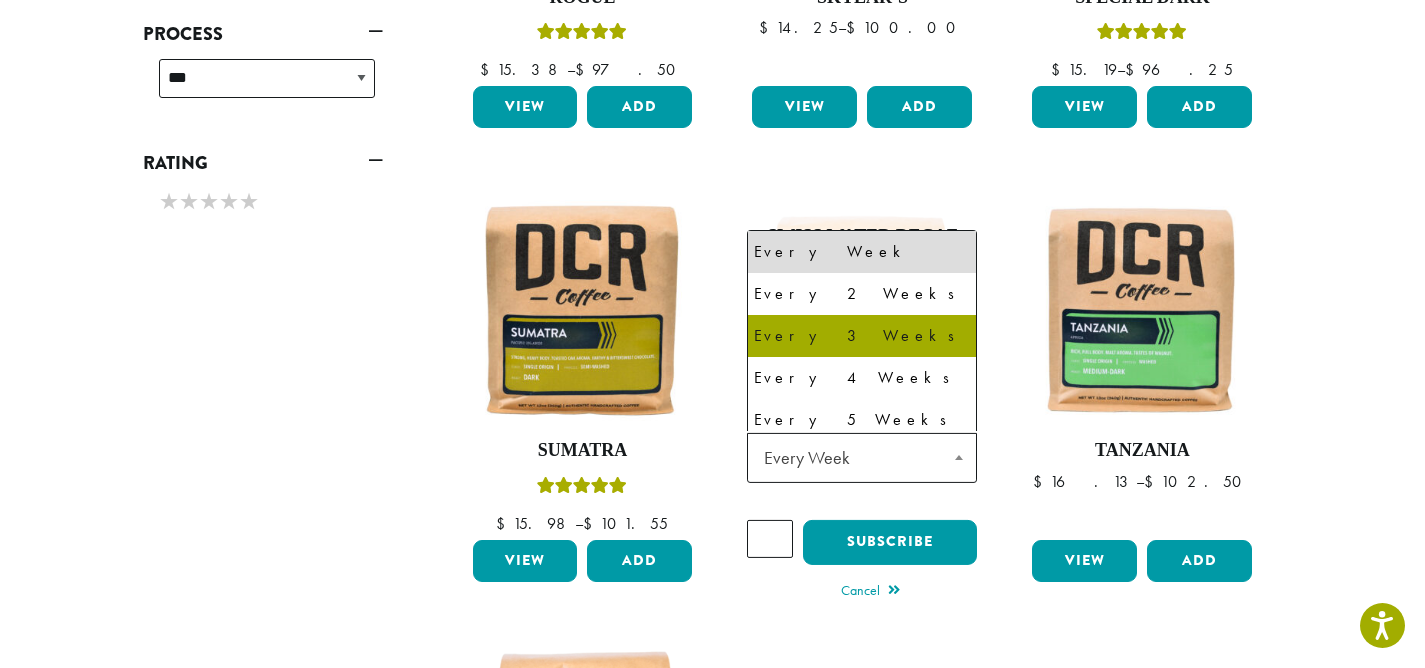 select on "******" 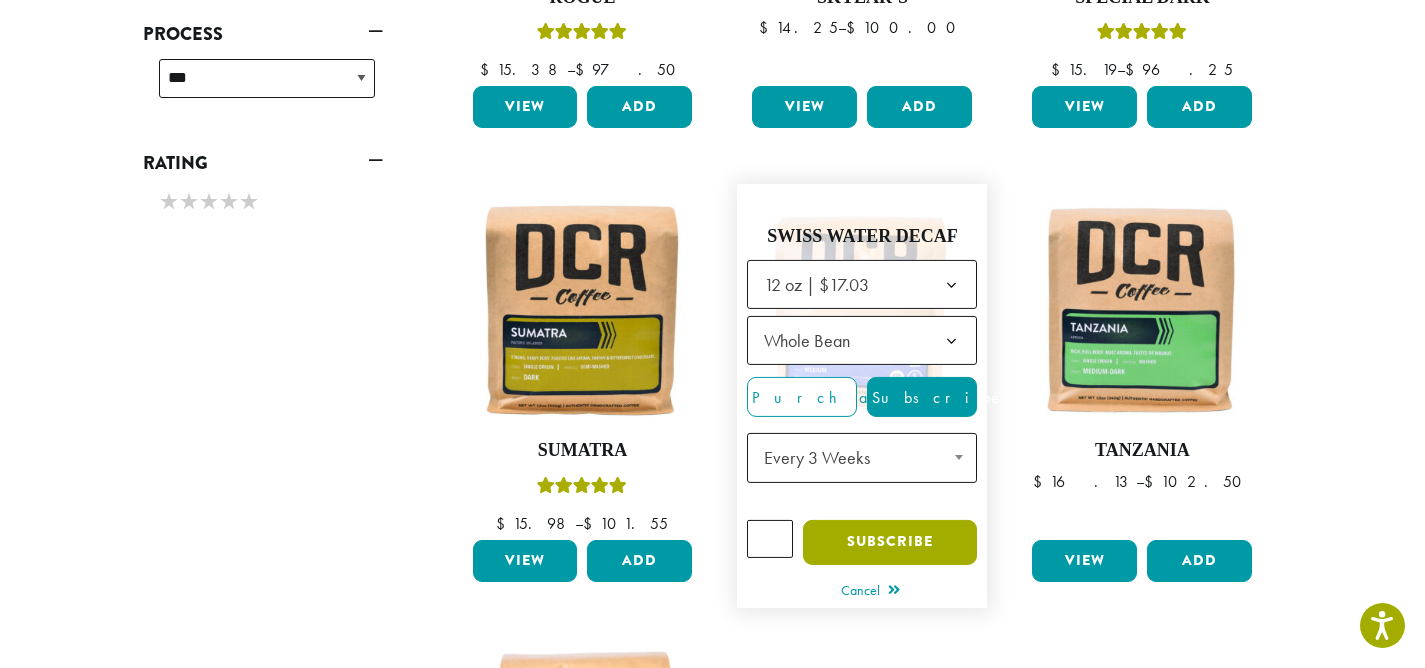 click on "Subscribe" 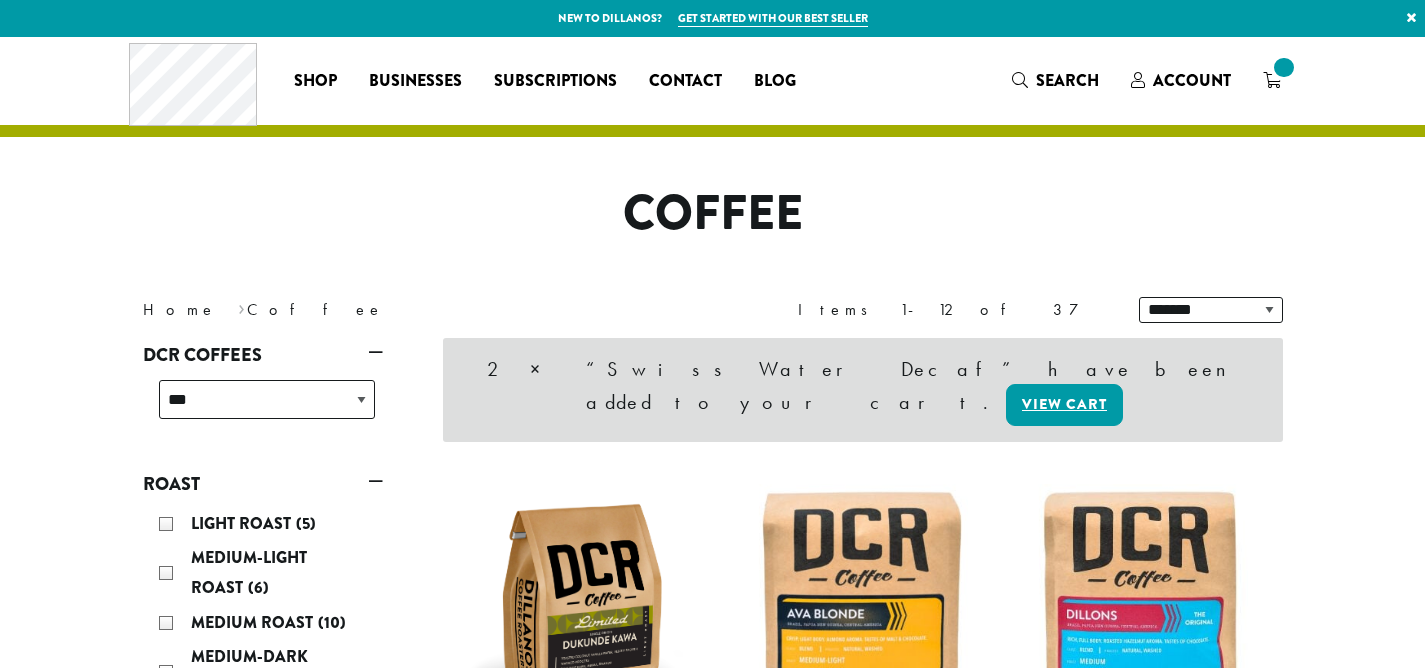 scroll, scrollTop: 0, scrollLeft: 0, axis: both 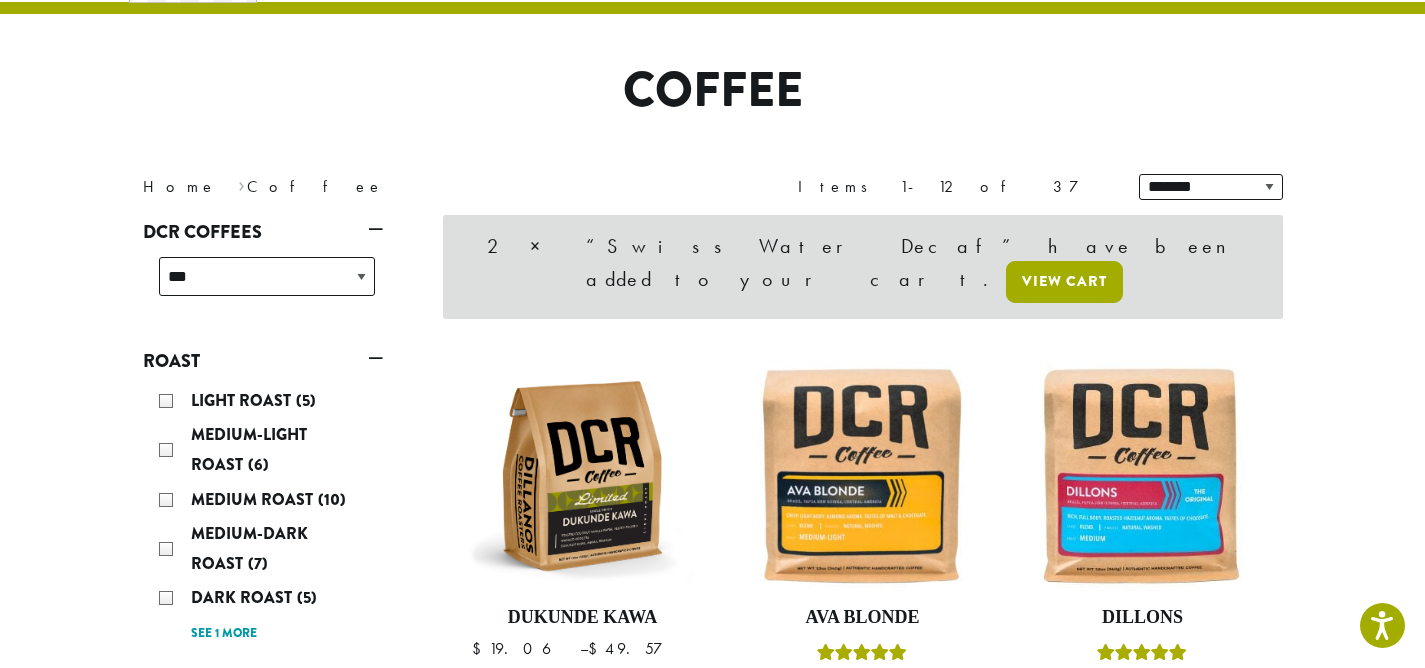 click on "View cart" at bounding box center [1064, 282] 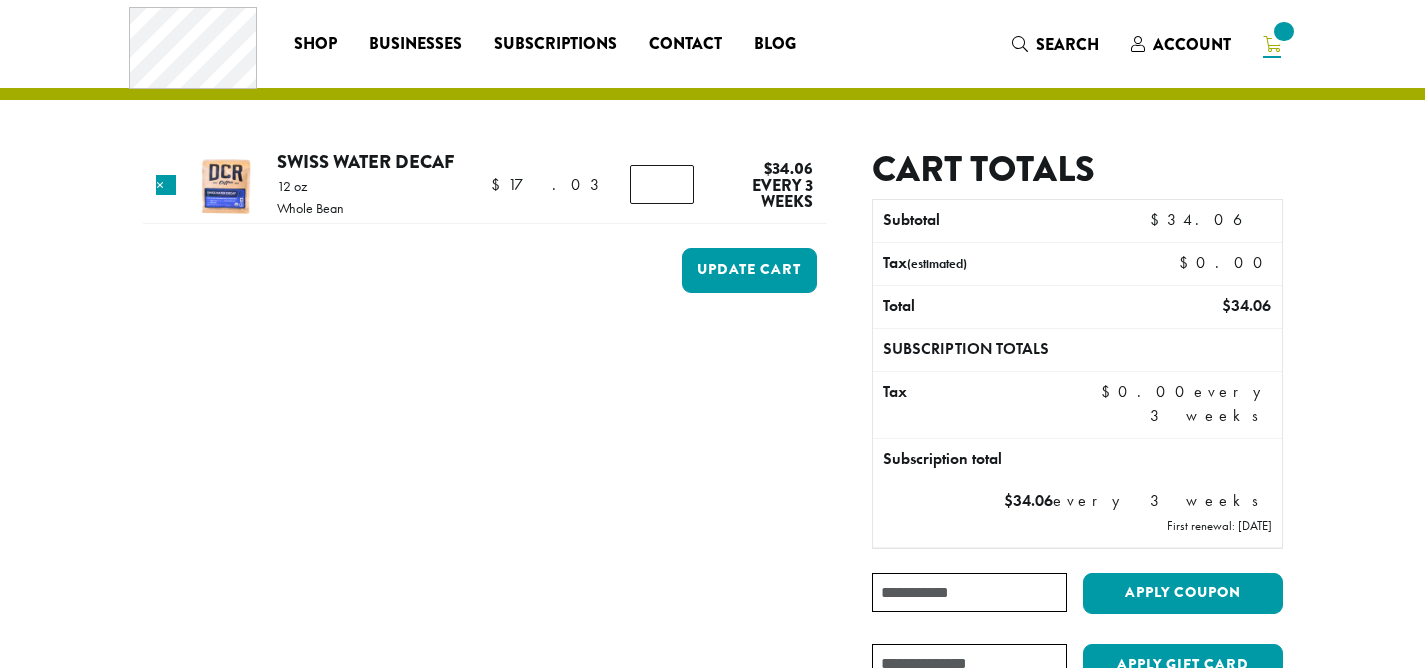 scroll, scrollTop: 0, scrollLeft: 0, axis: both 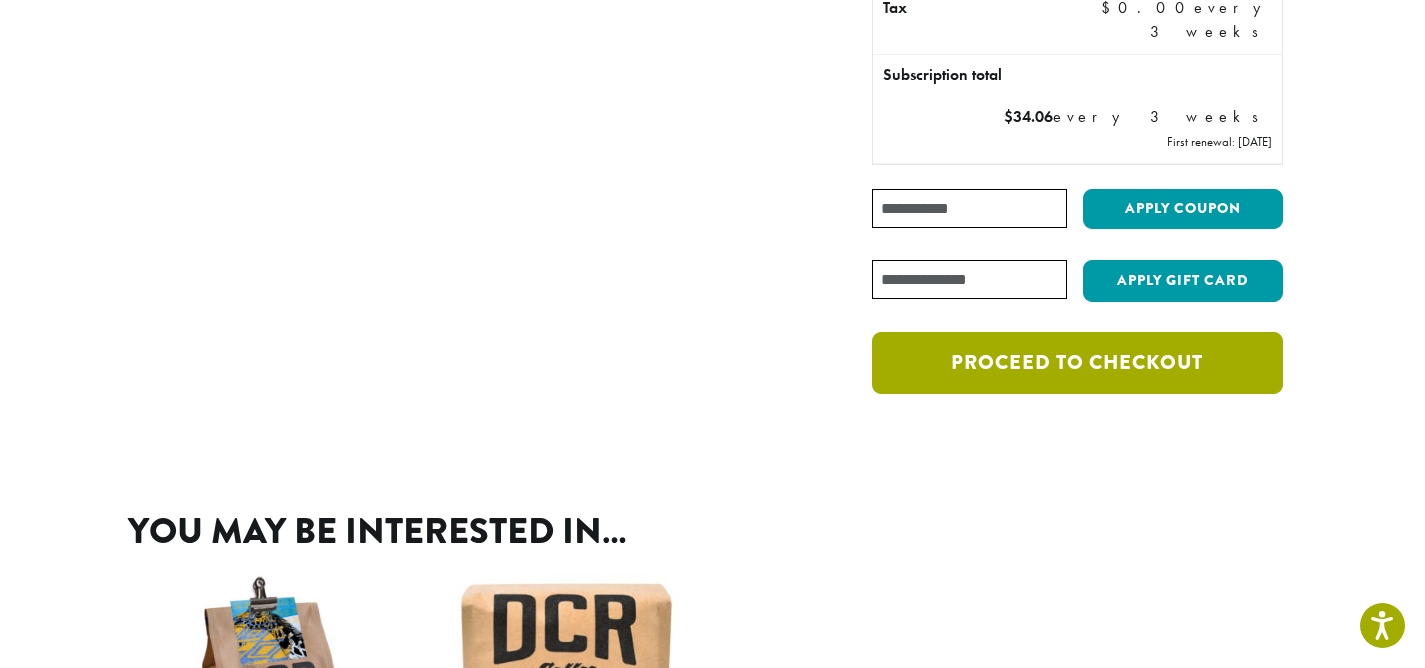 click on "Proceed to checkout" at bounding box center [1077, 363] 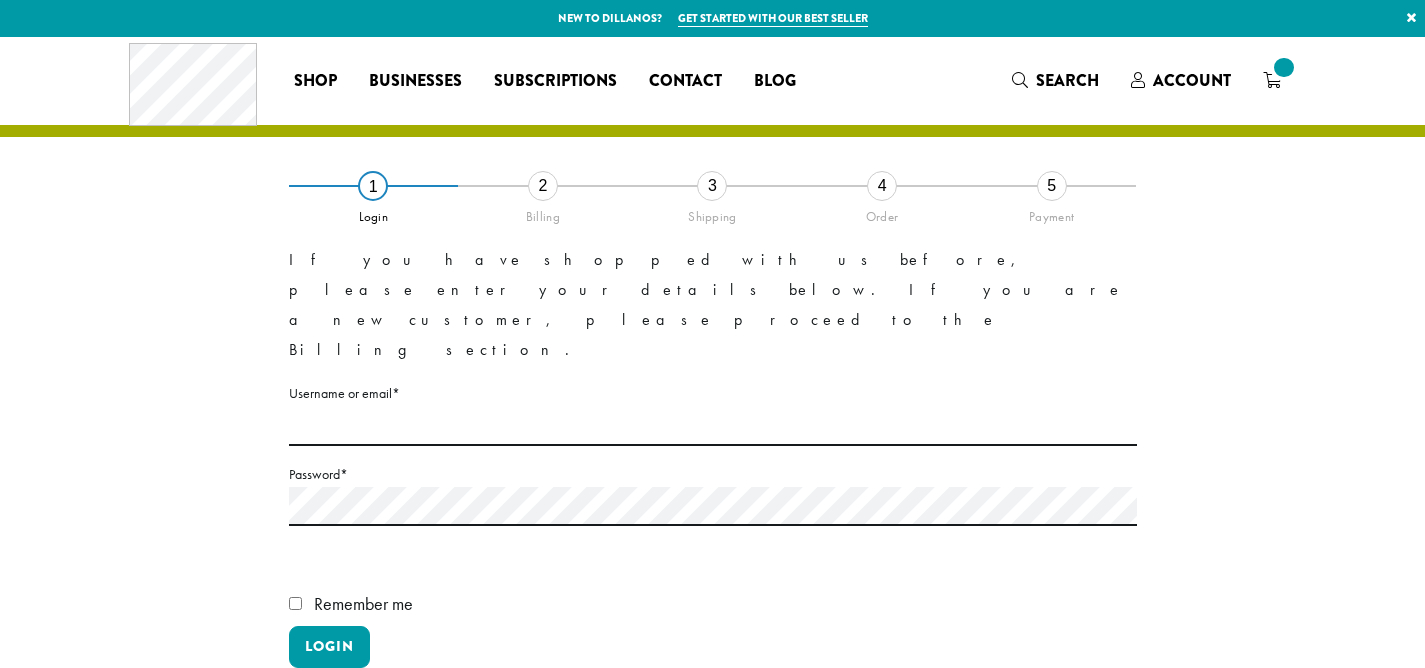 scroll, scrollTop: 0, scrollLeft: 0, axis: both 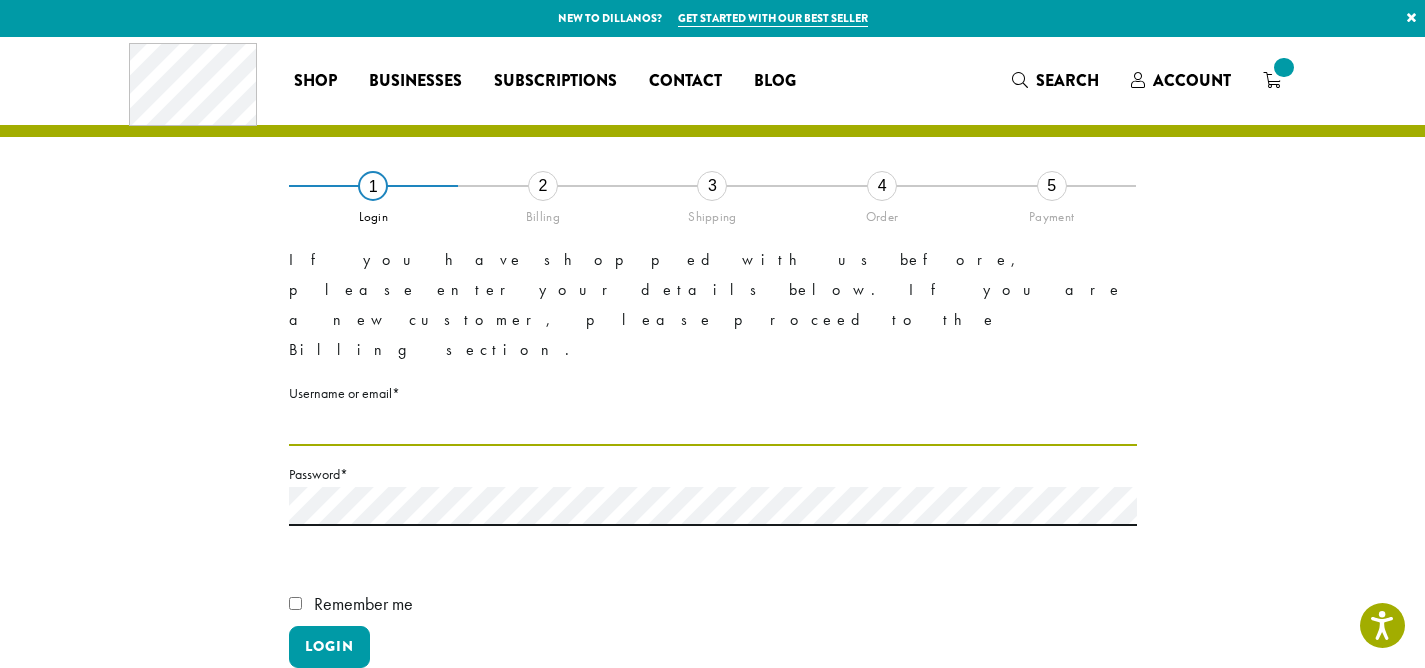 click on "Username or email  * Required" at bounding box center (713, 426) 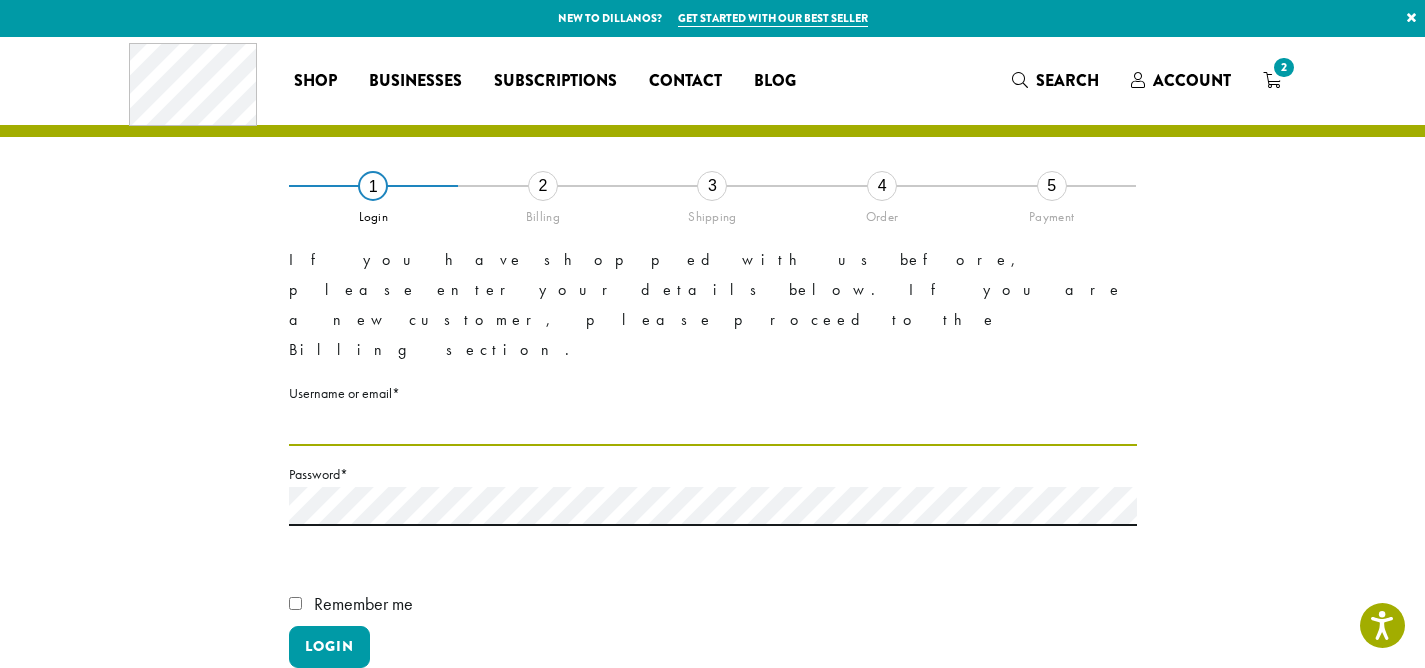 type on "**********" 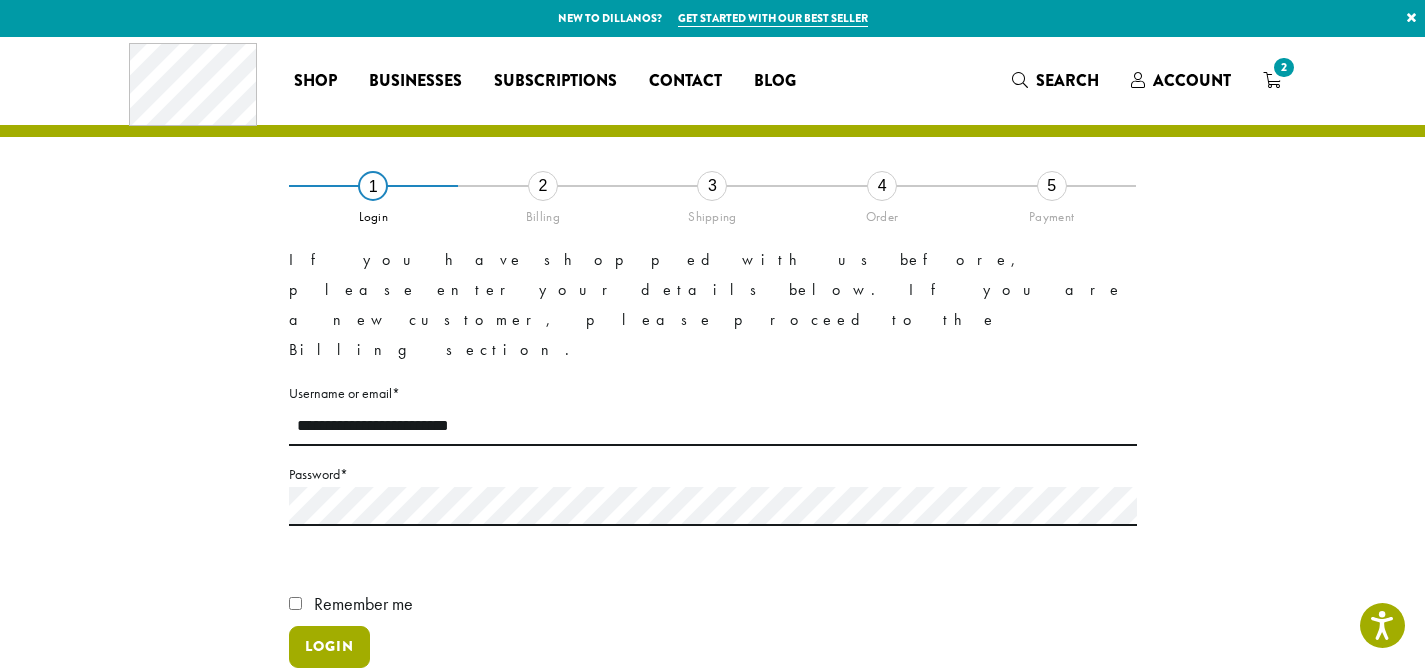 click on "Login" at bounding box center (329, 647) 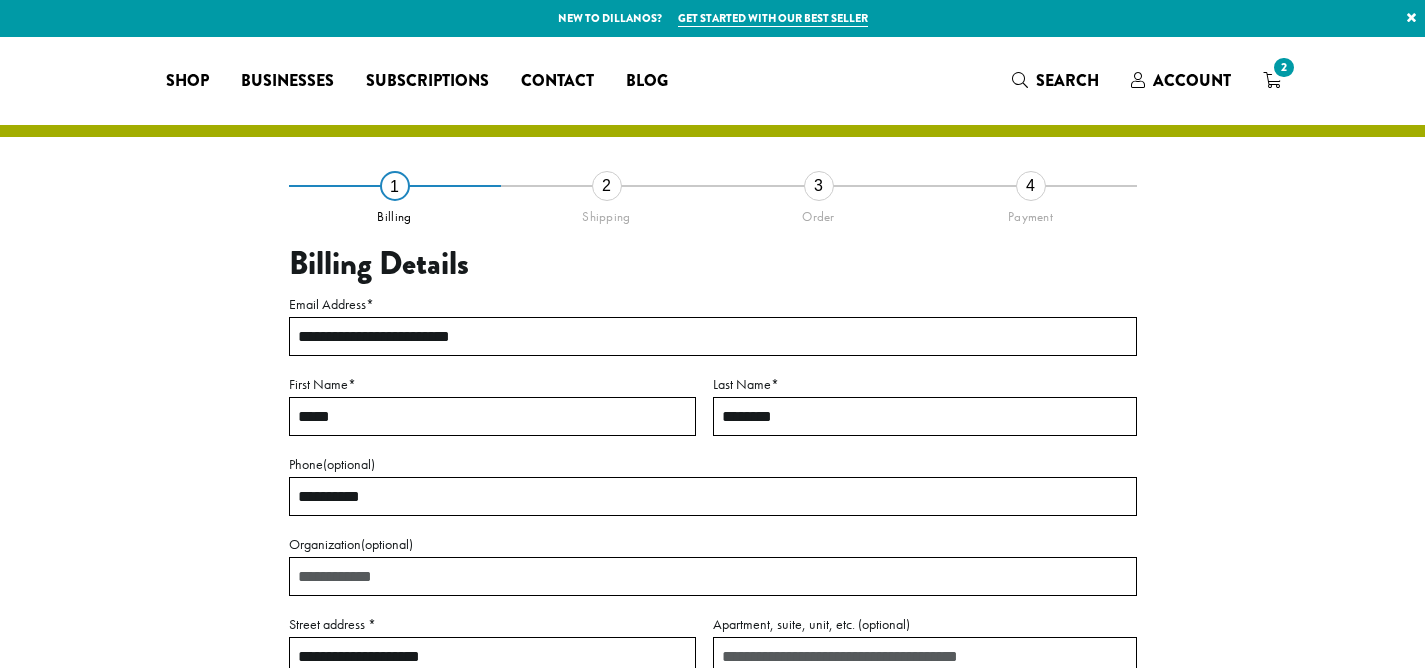 select on "**" 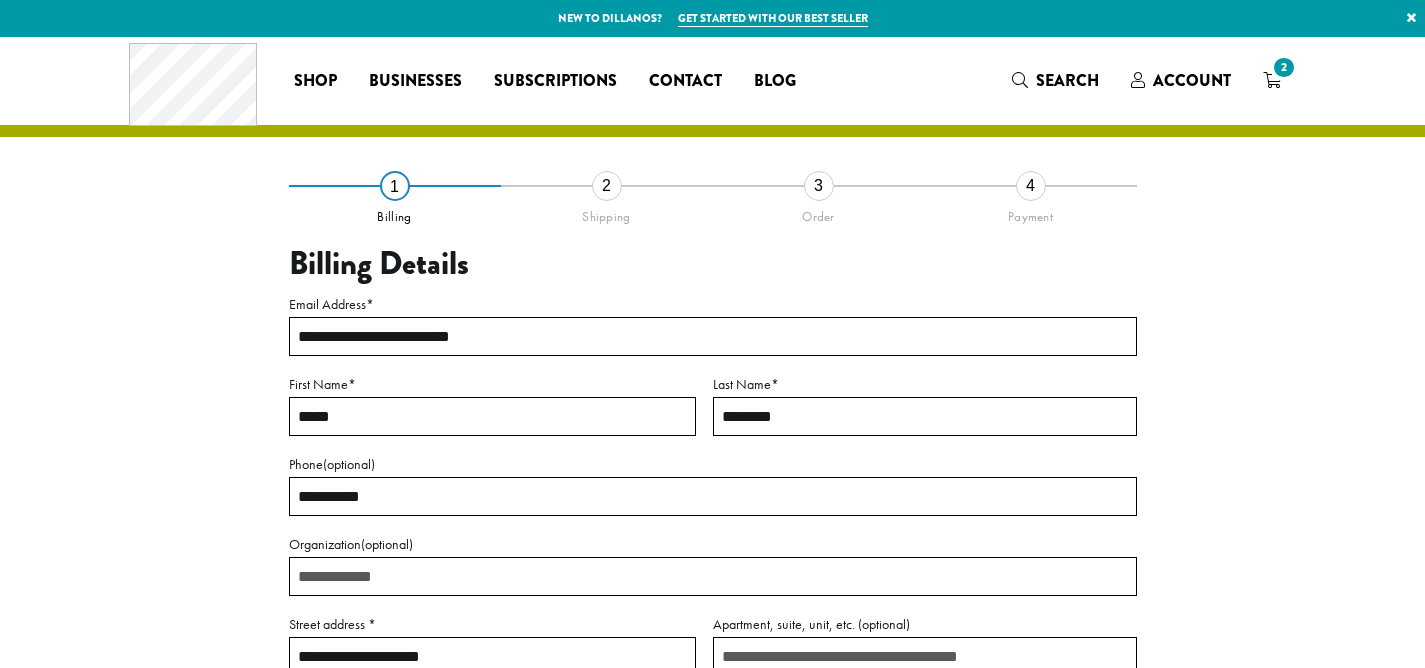 scroll, scrollTop: 0, scrollLeft: 0, axis: both 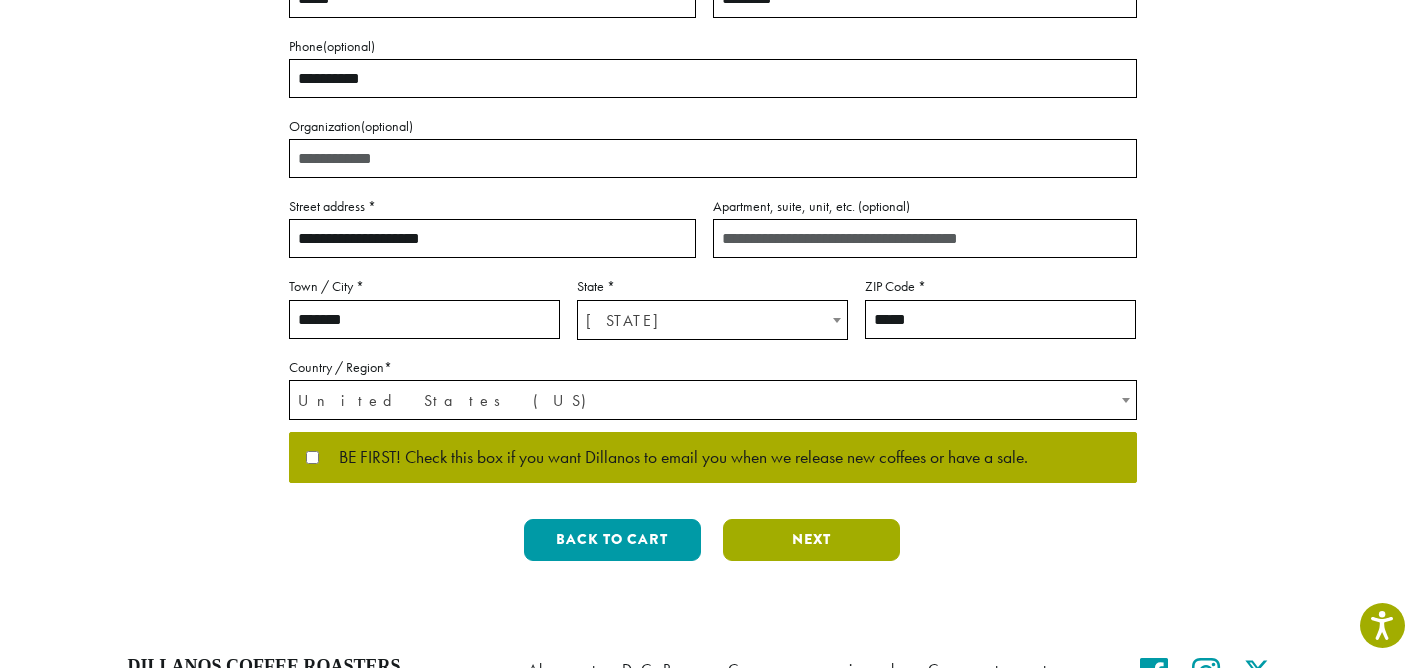 click on "Next" at bounding box center [811, 540] 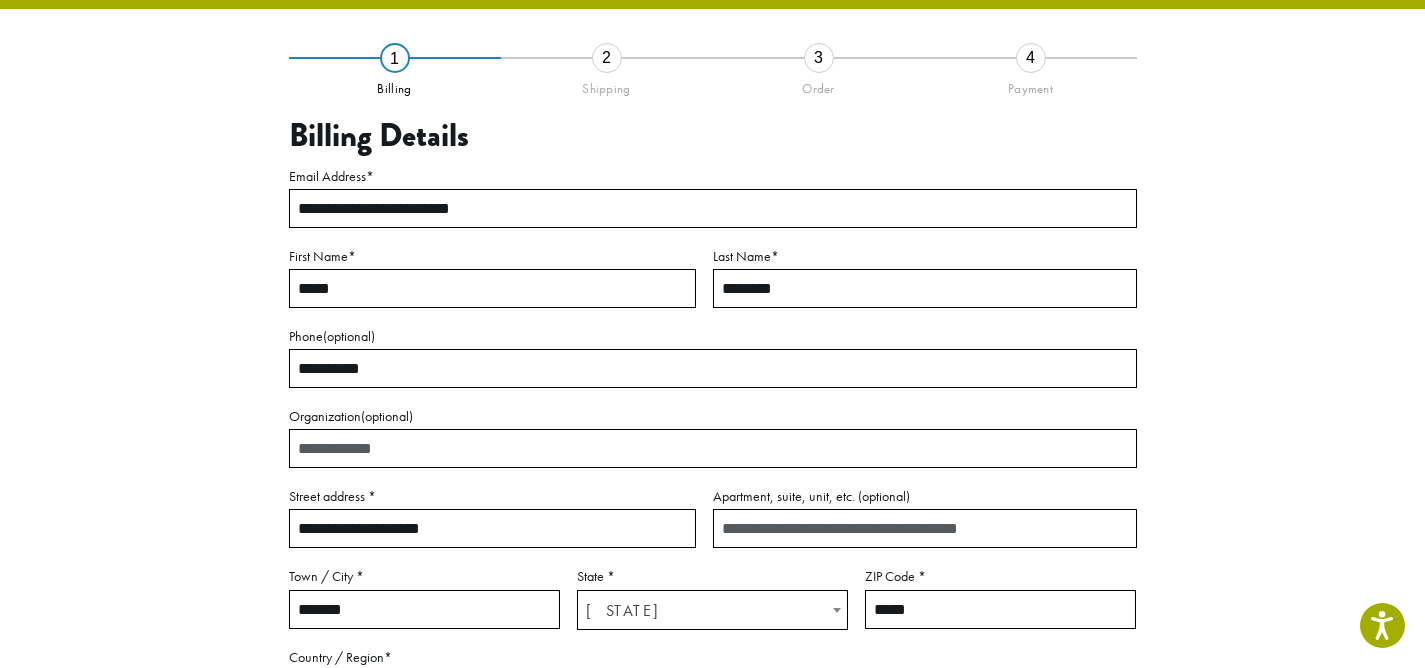 scroll, scrollTop: 114, scrollLeft: 0, axis: vertical 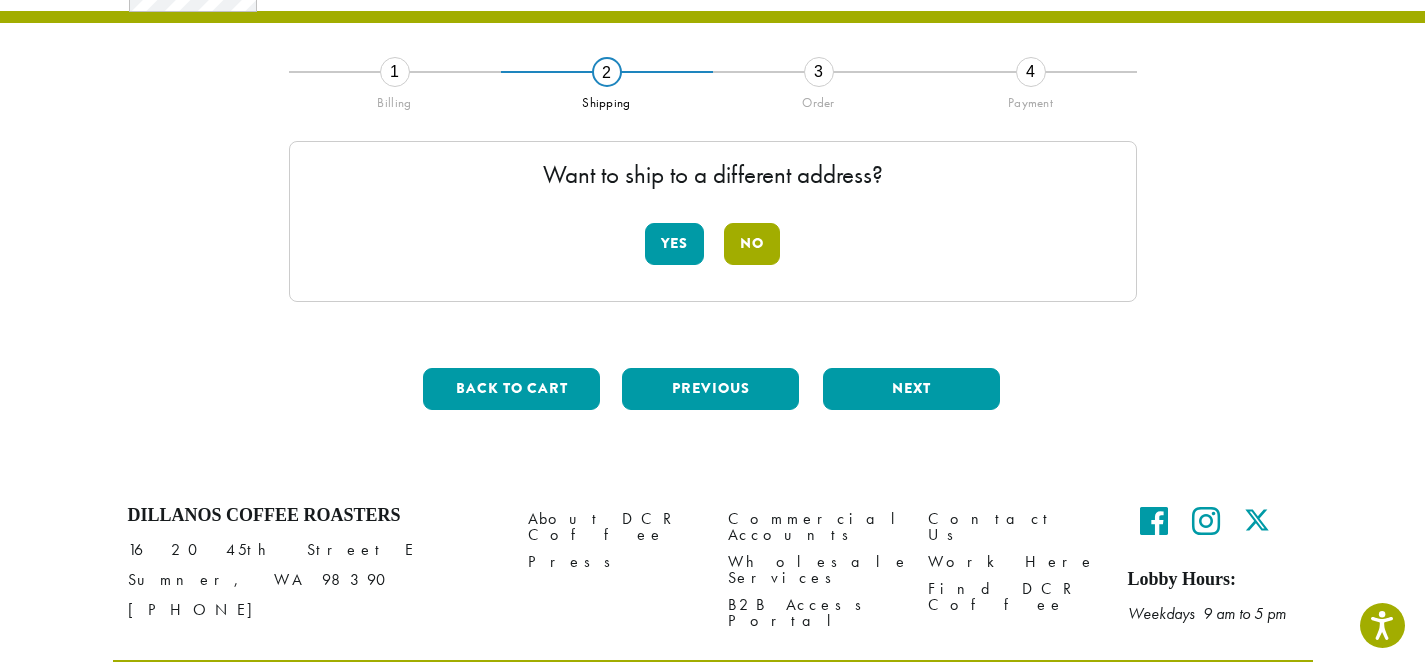 click on "No" at bounding box center [752, 244] 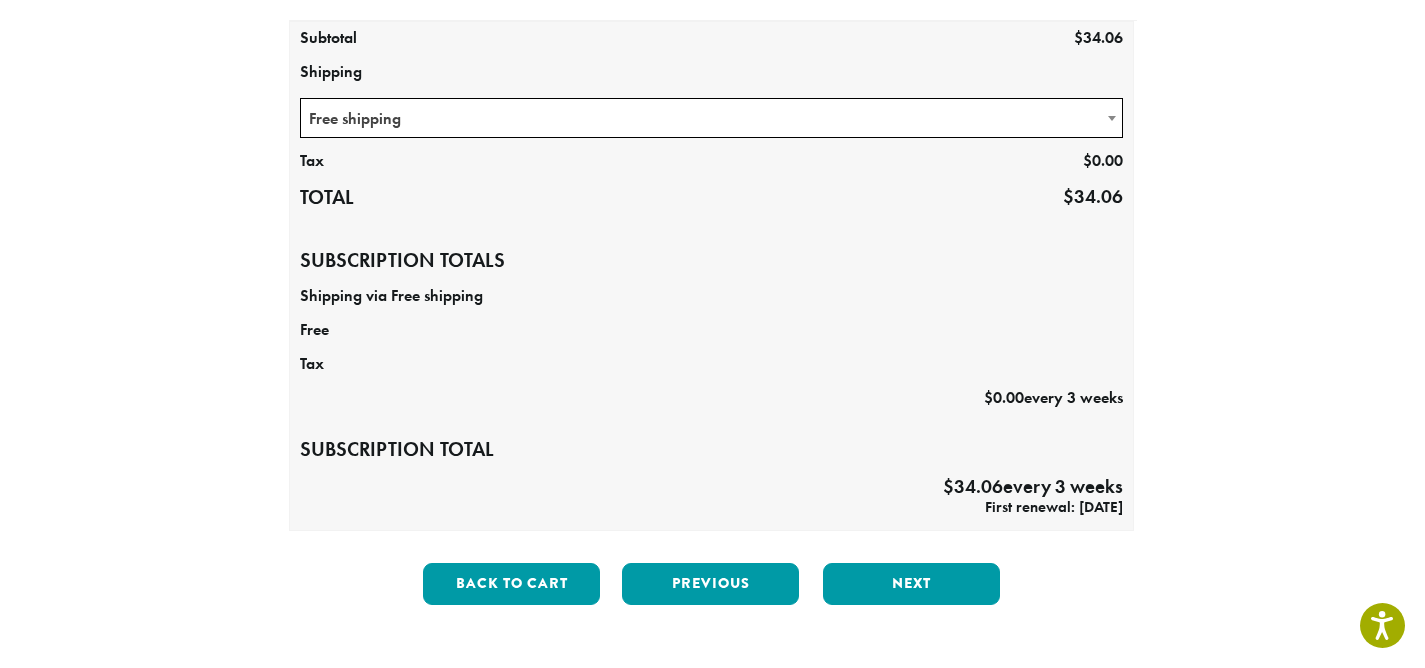 scroll, scrollTop: 408, scrollLeft: 0, axis: vertical 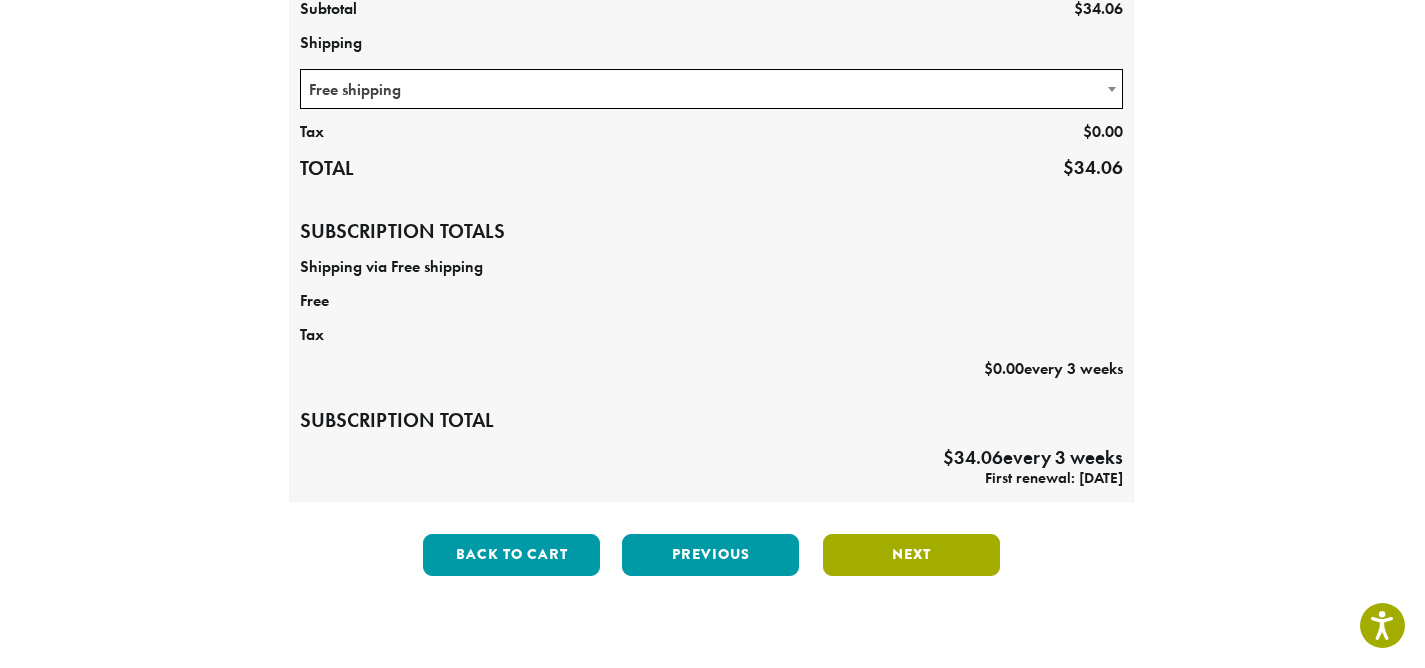click on "Next" at bounding box center [911, 555] 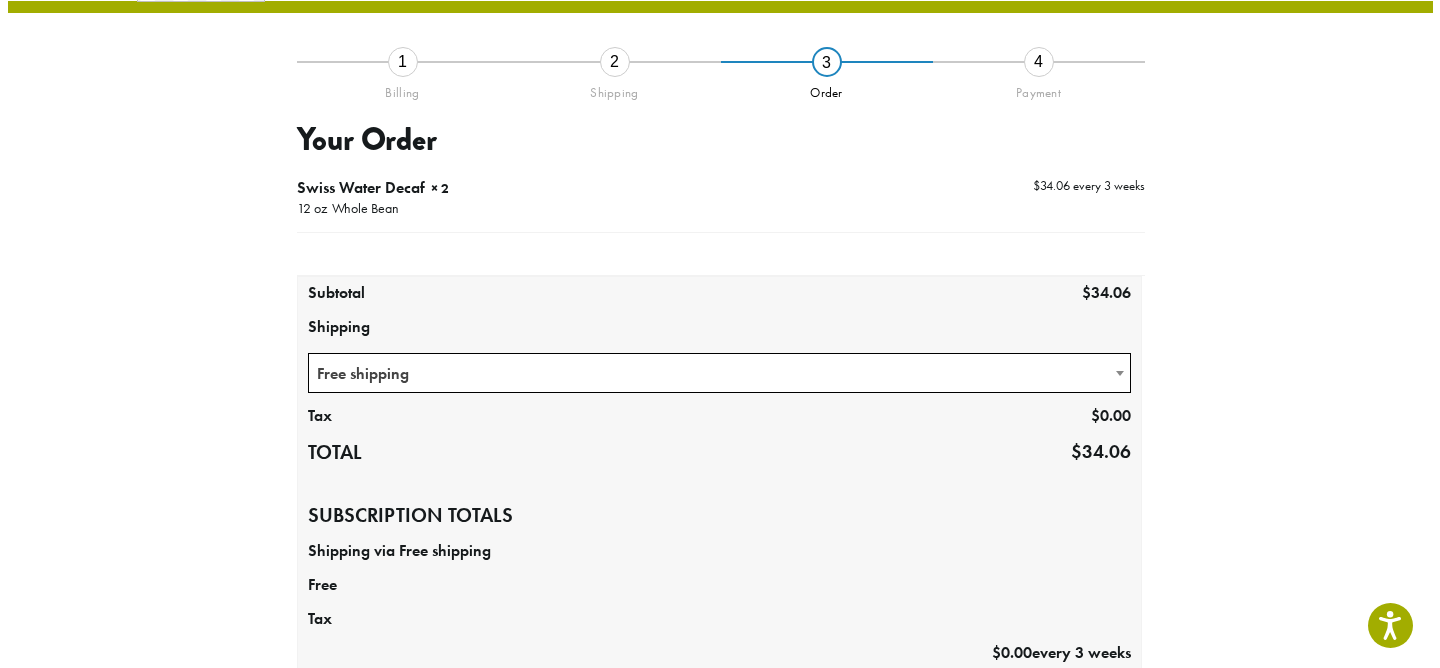 scroll, scrollTop: 114, scrollLeft: 0, axis: vertical 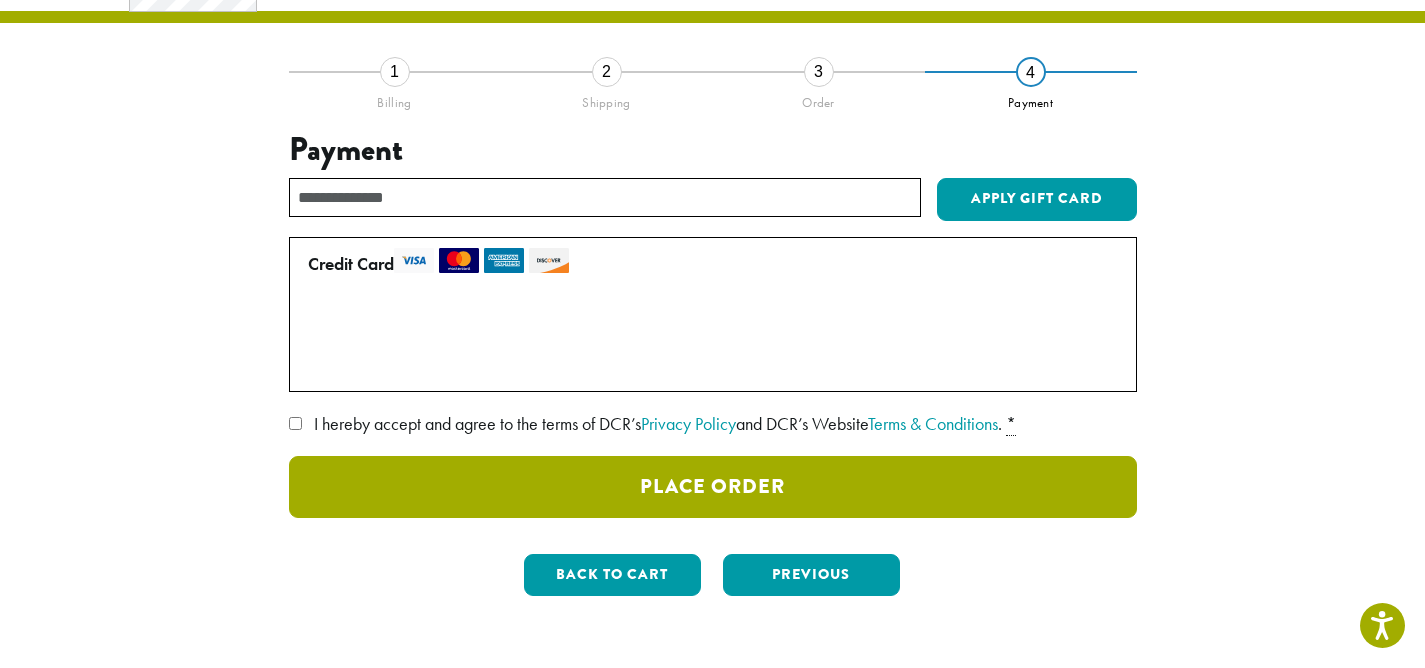click on "Place Order" at bounding box center (713, 487) 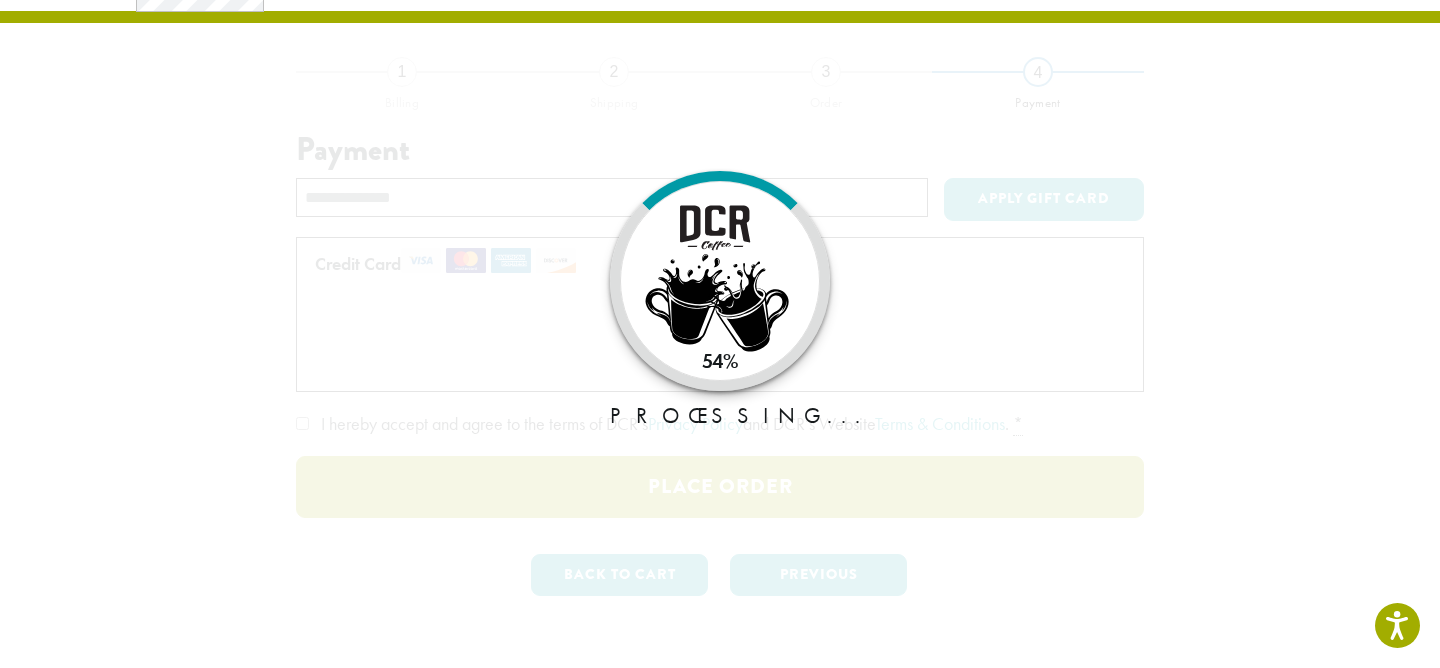 click on "54%
Processing..." at bounding box center [720, 916] 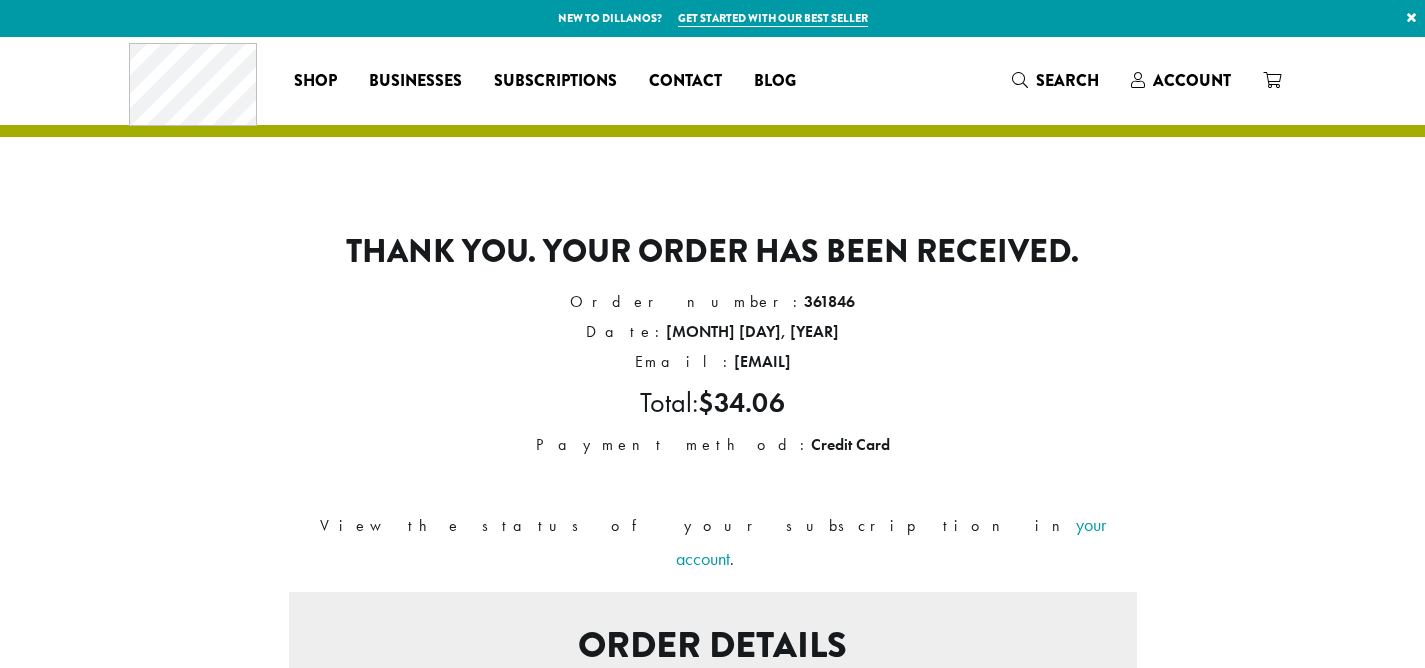 scroll, scrollTop: 0, scrollLeft: 0, axis: both 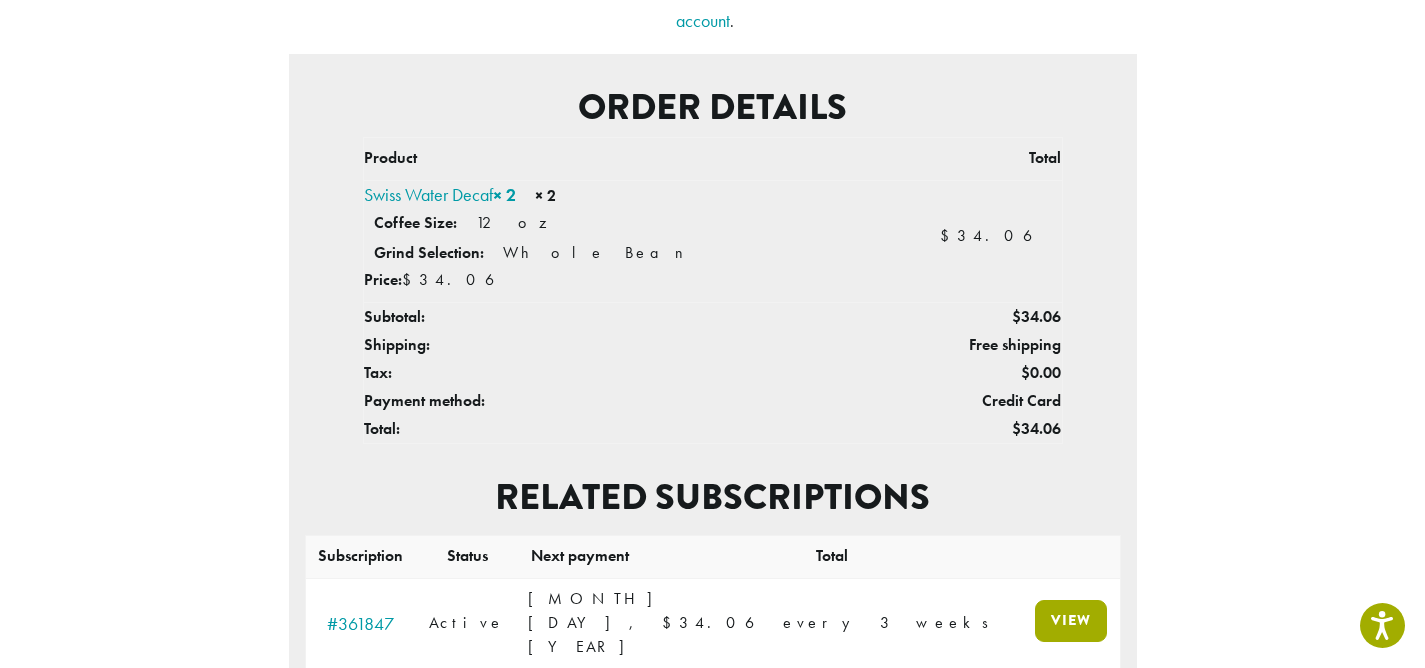 click on "View" at bounding box center (1071, 621) 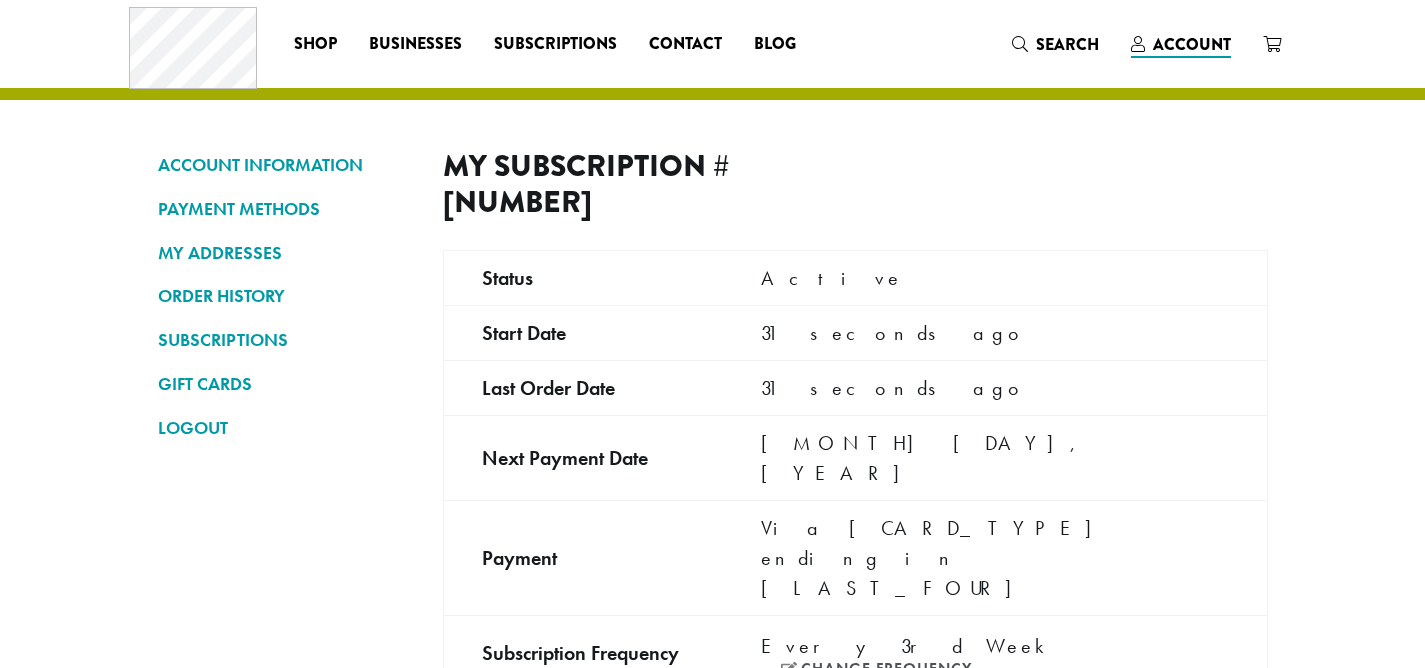 scroll, scrollTop: 0, scrollLeft: 0, axis: both 